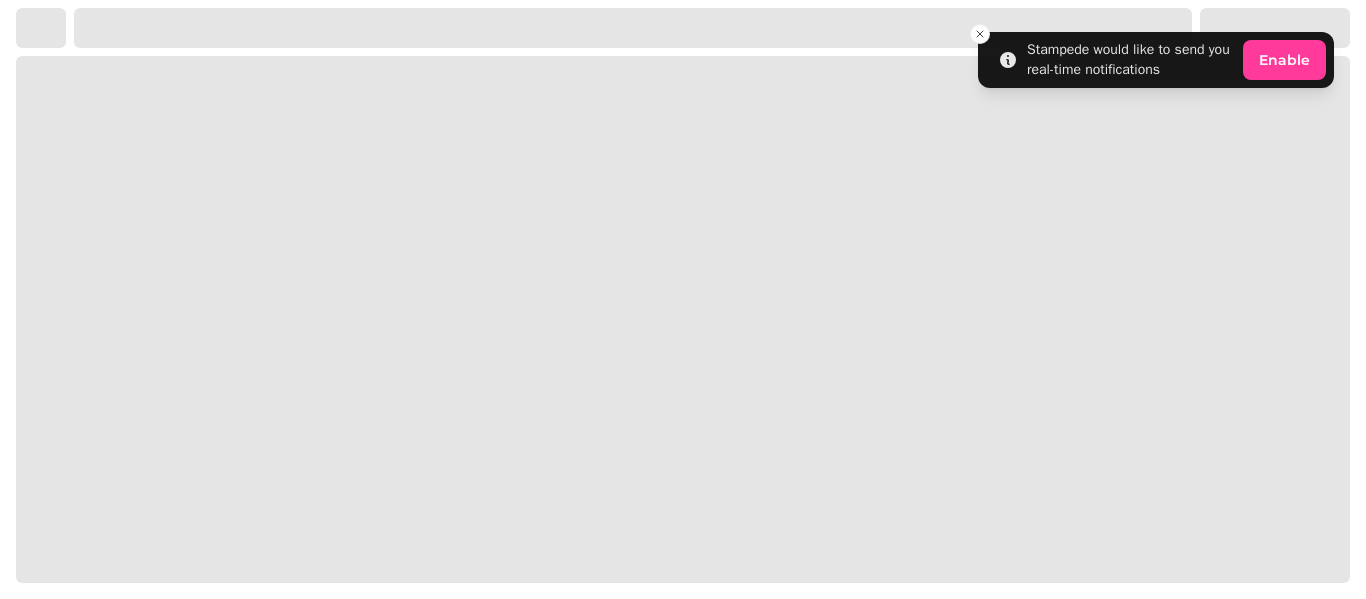 scroll, scrollTop: 0, scrollLeft: 0, axis: both 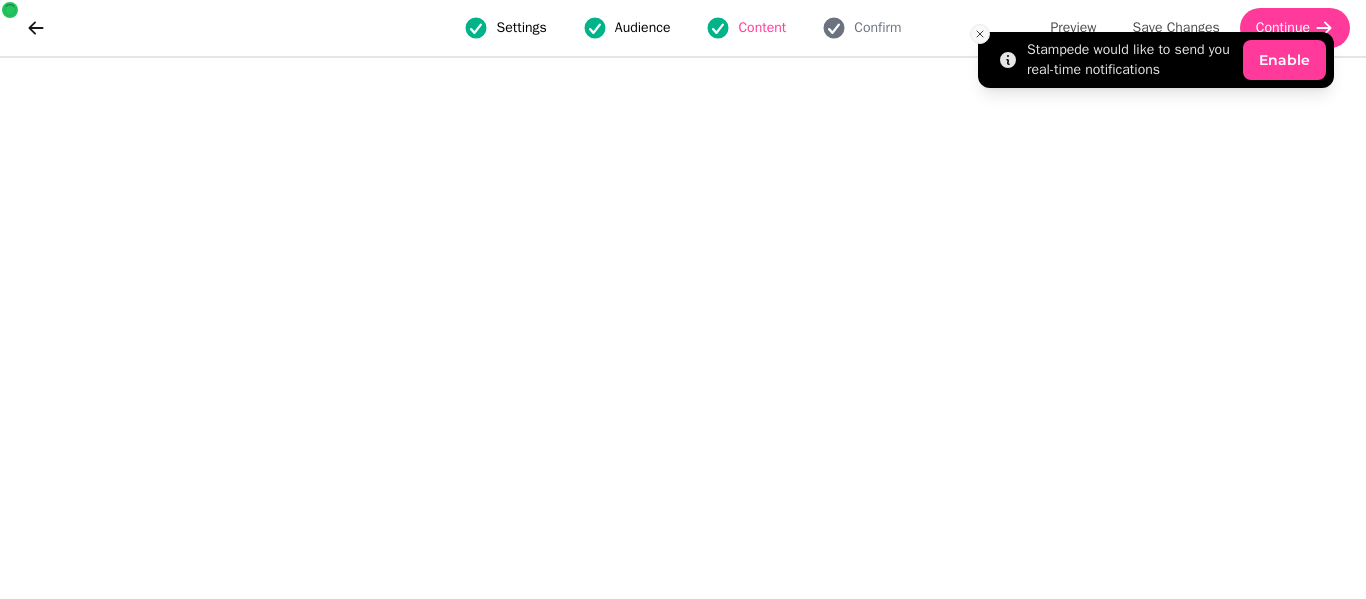 click 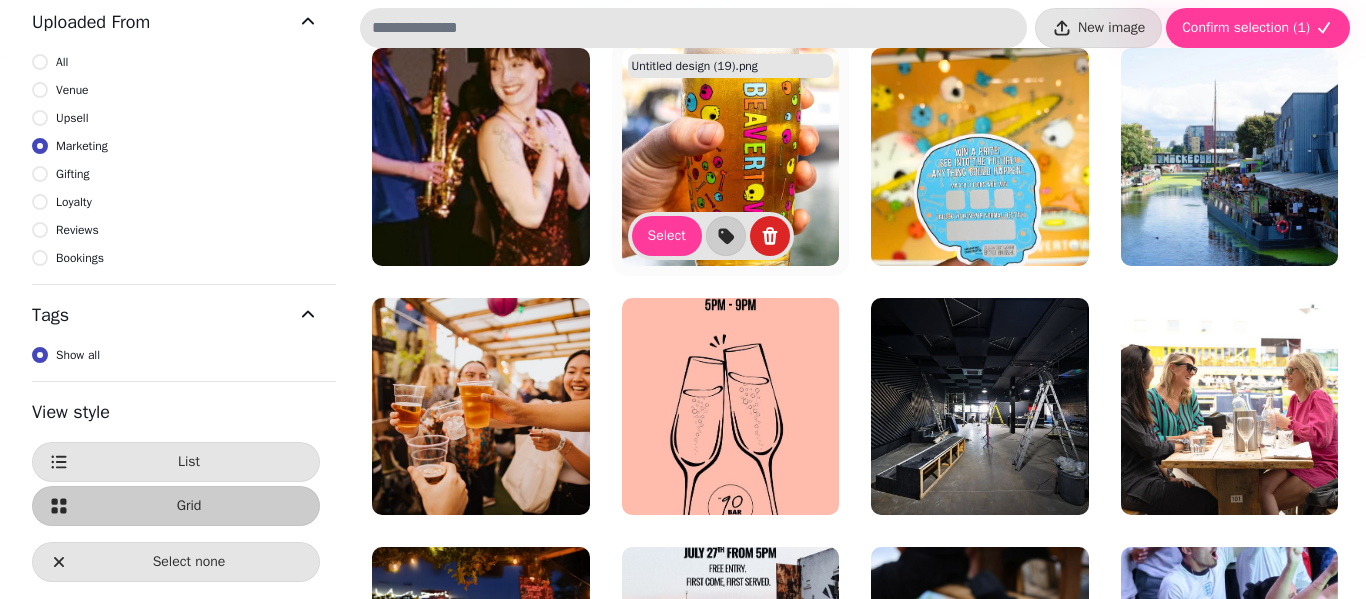 scroll, scrollTop: 0, scrollLeft: 0, axis: both 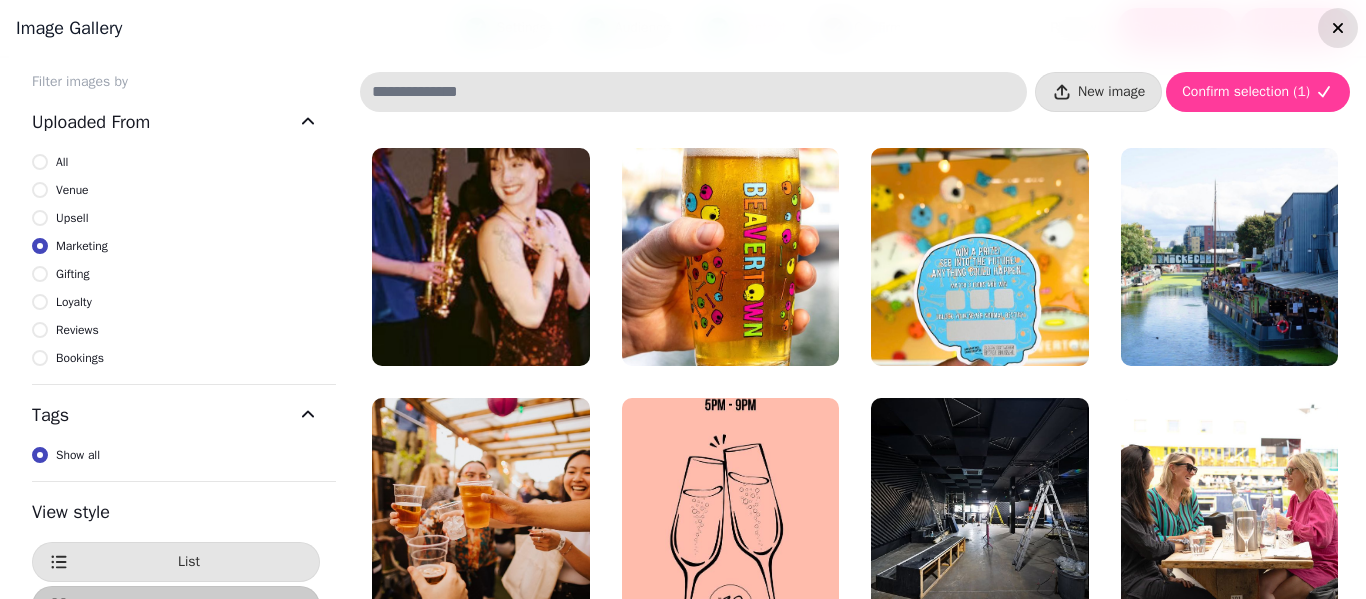 click 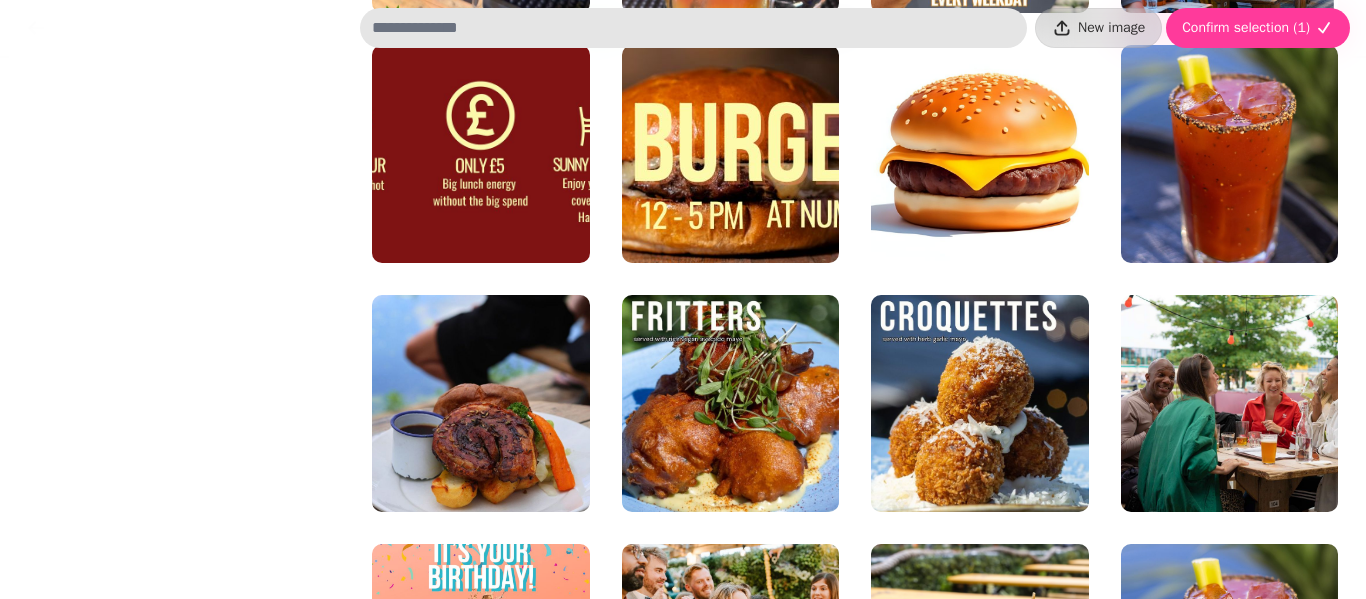scroll, scrollTop: 1400, scrollLeft: 0, axis: vertical 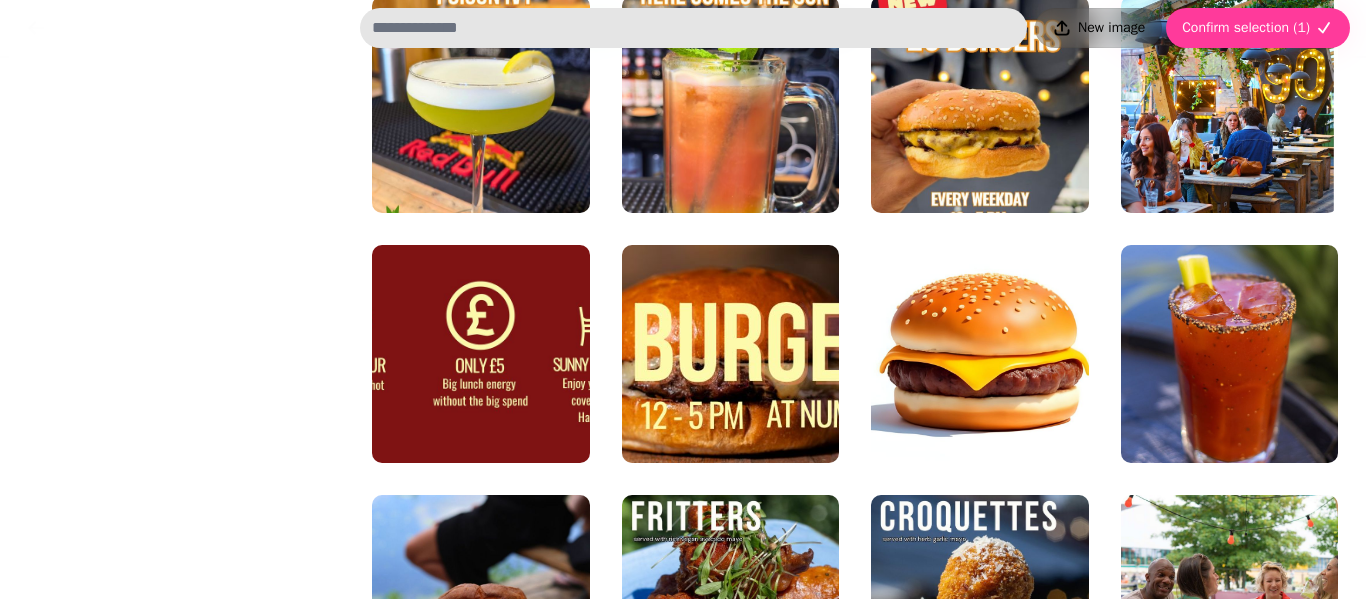 click on "New image" at bounding box center (1111, 28) 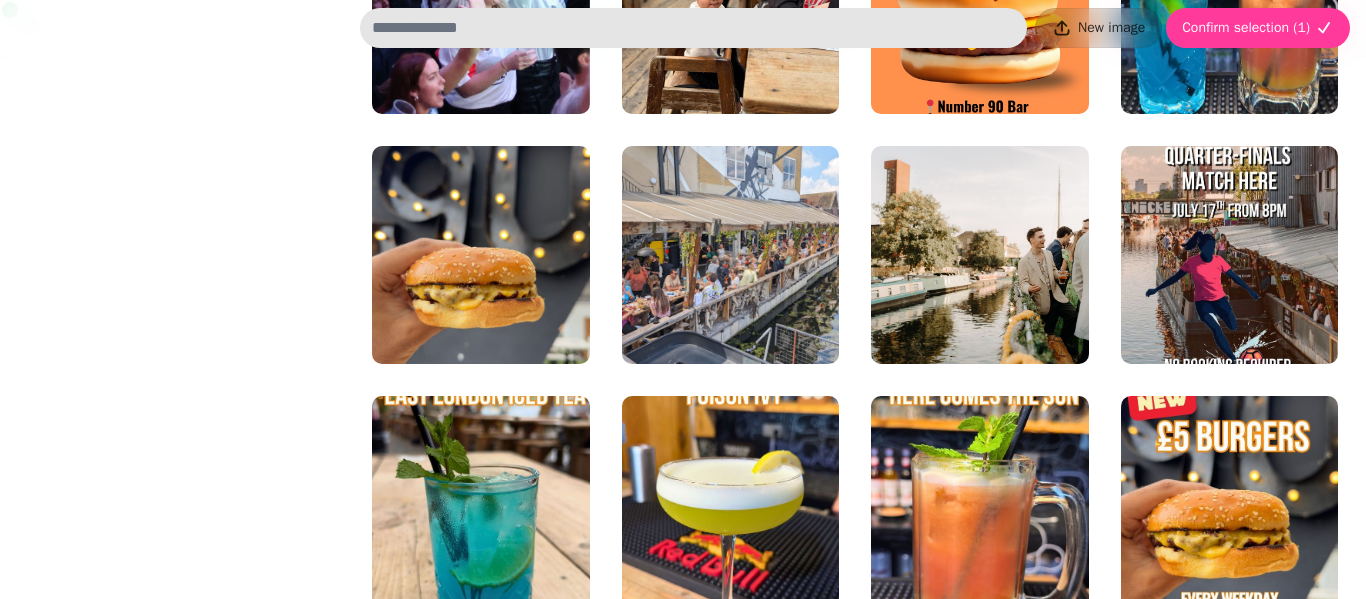 scroll, scrollTop: 1000, scrollLeft: 0, axis: vertical 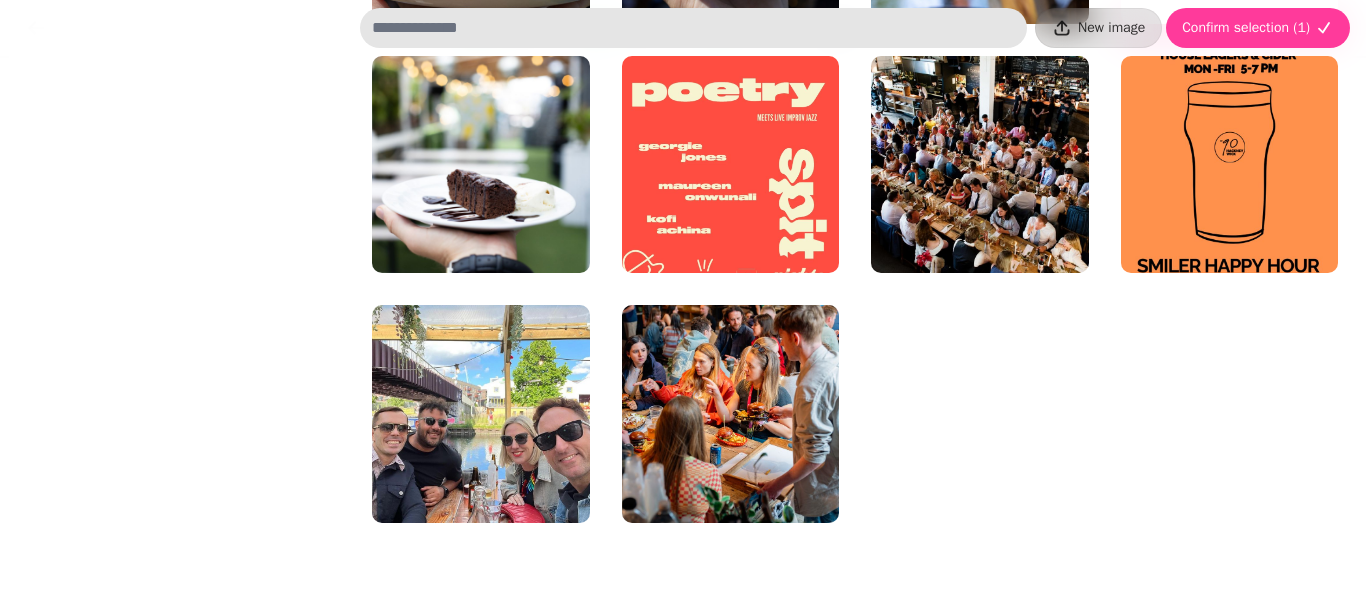 click at bounding box center [1230, -334] 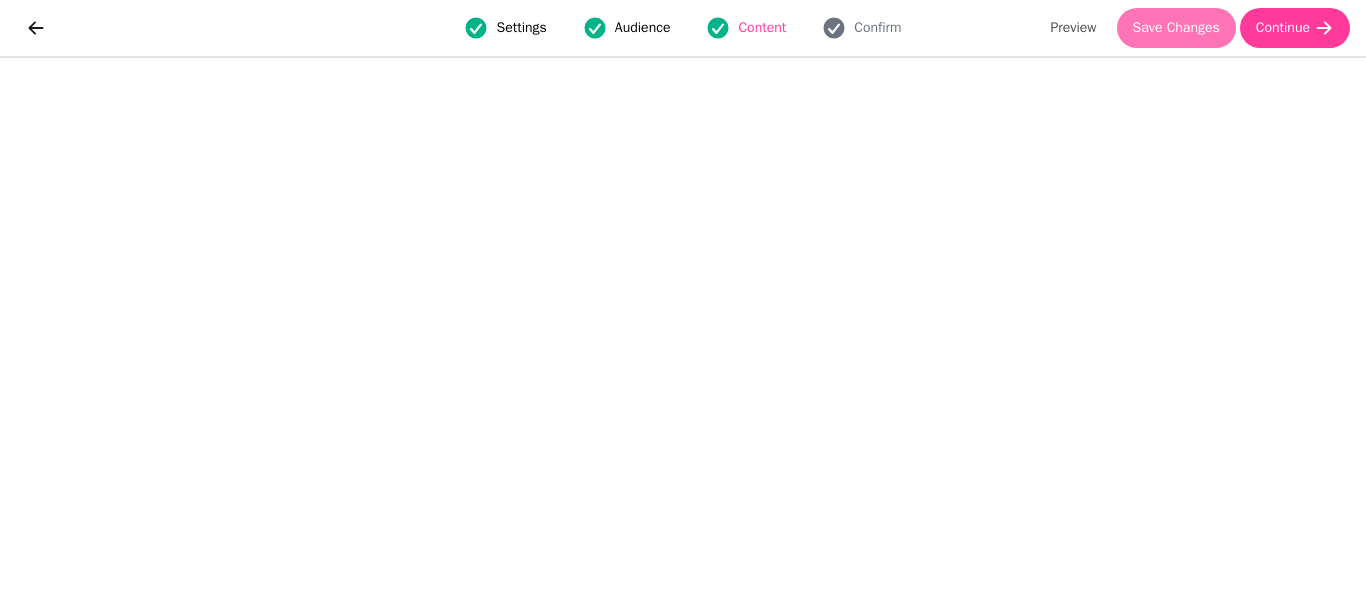 click on "Save Changes" at bounding box center [1176, 28] 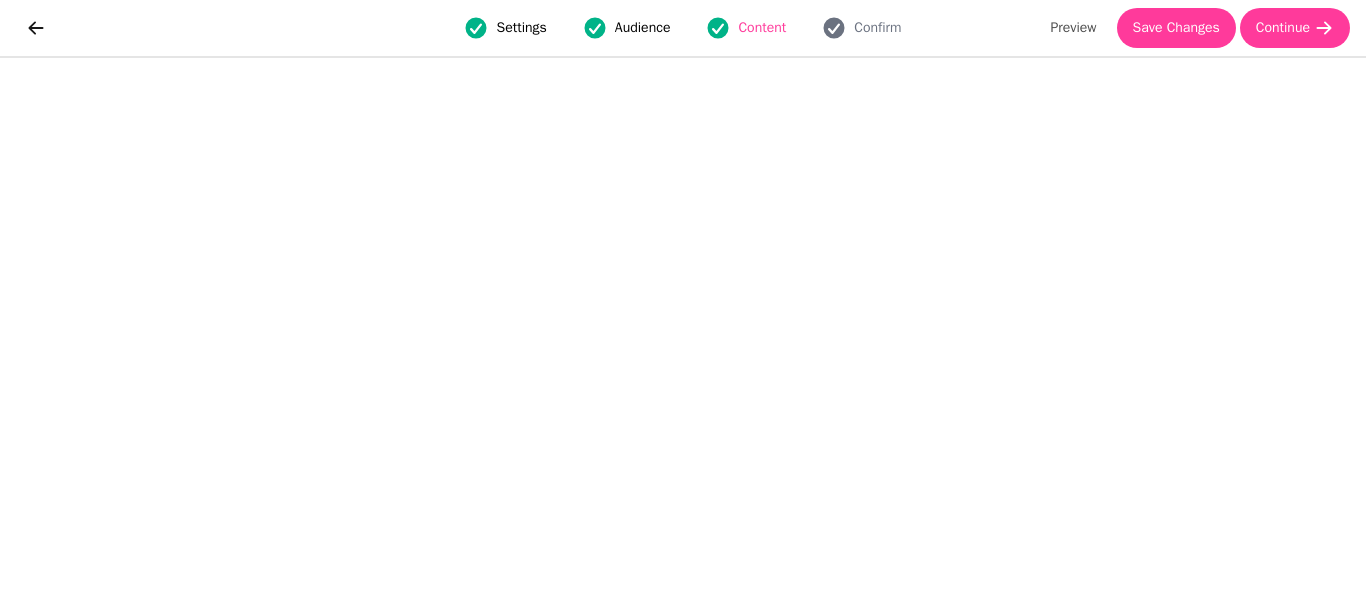 scroll, scrollTop: 44, scrollLeft: 0, axis: vertical 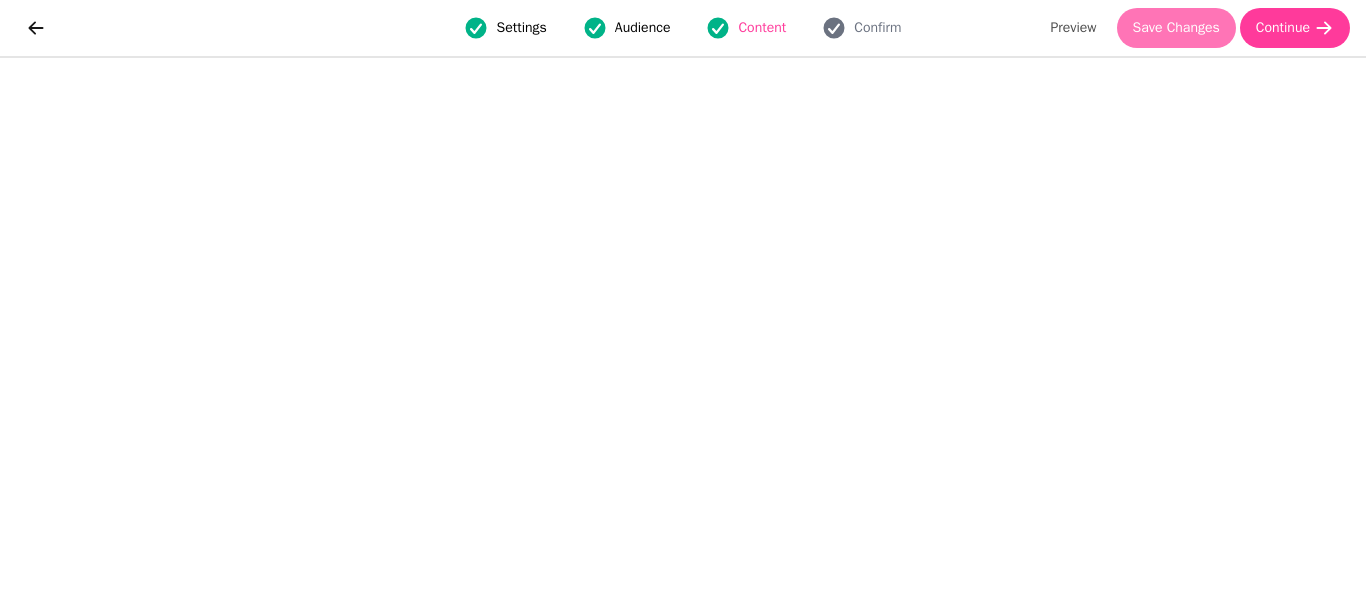 click on "Save Changes" at bounding box center [1176, 28] 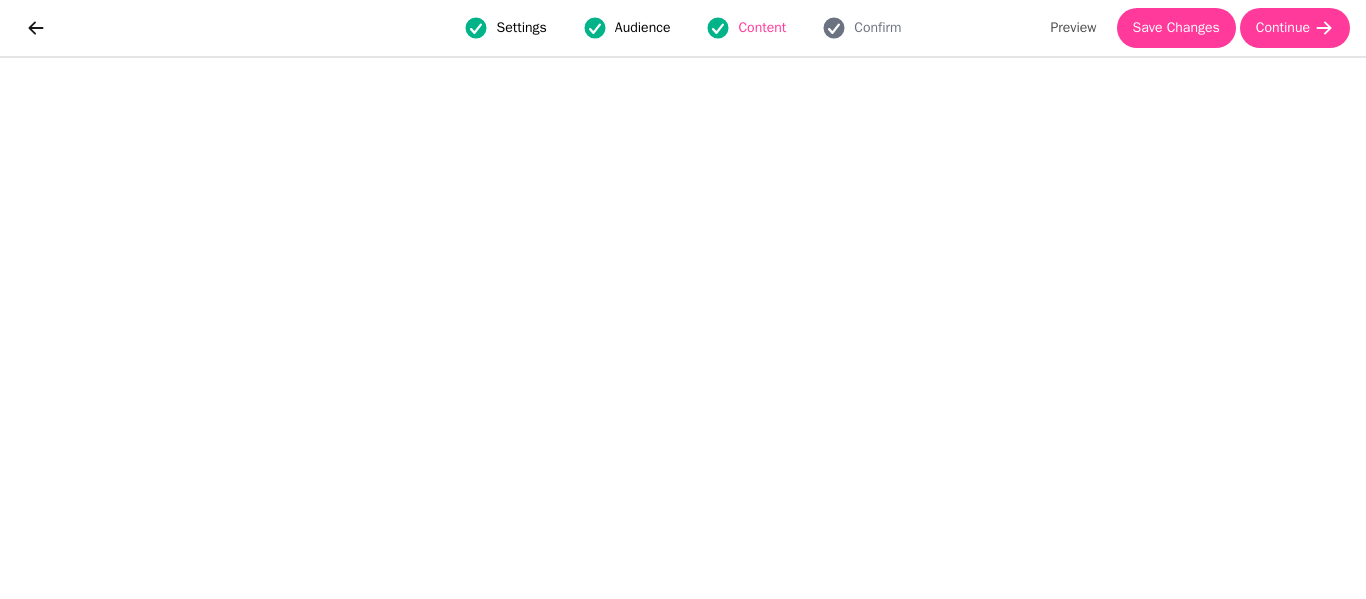 scroll, scrollTop: 0, scrollLeft: 0, axis: both 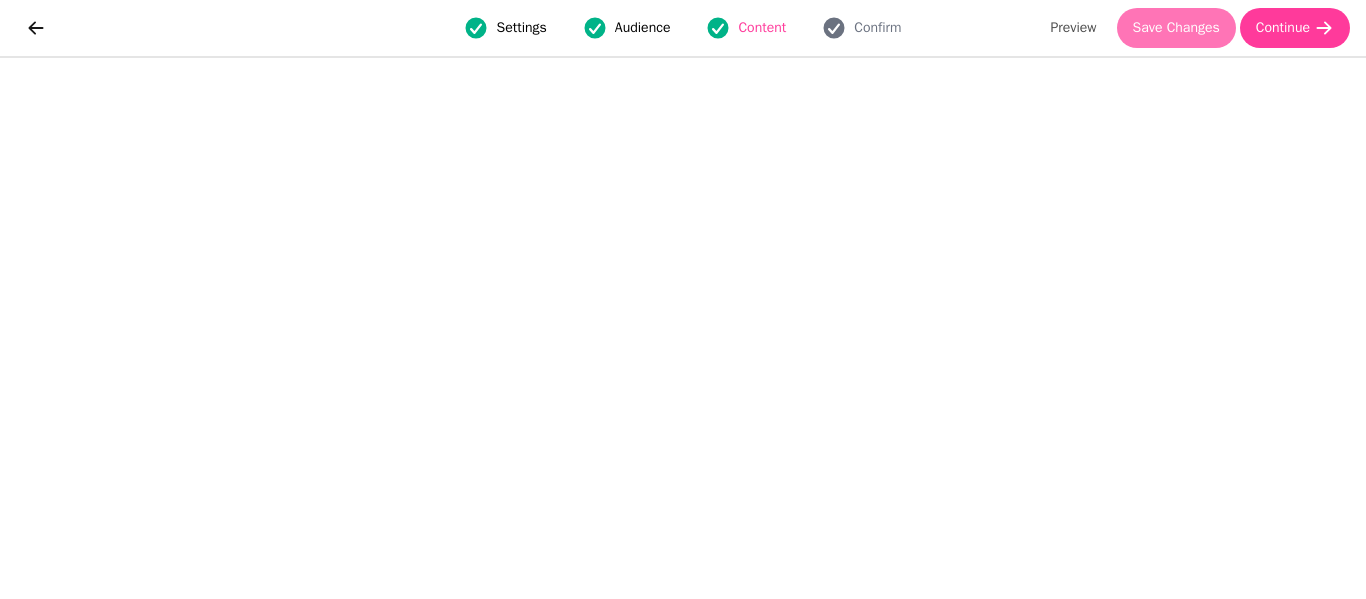 click on "Save Changes" at bounding box center (1176, 28) 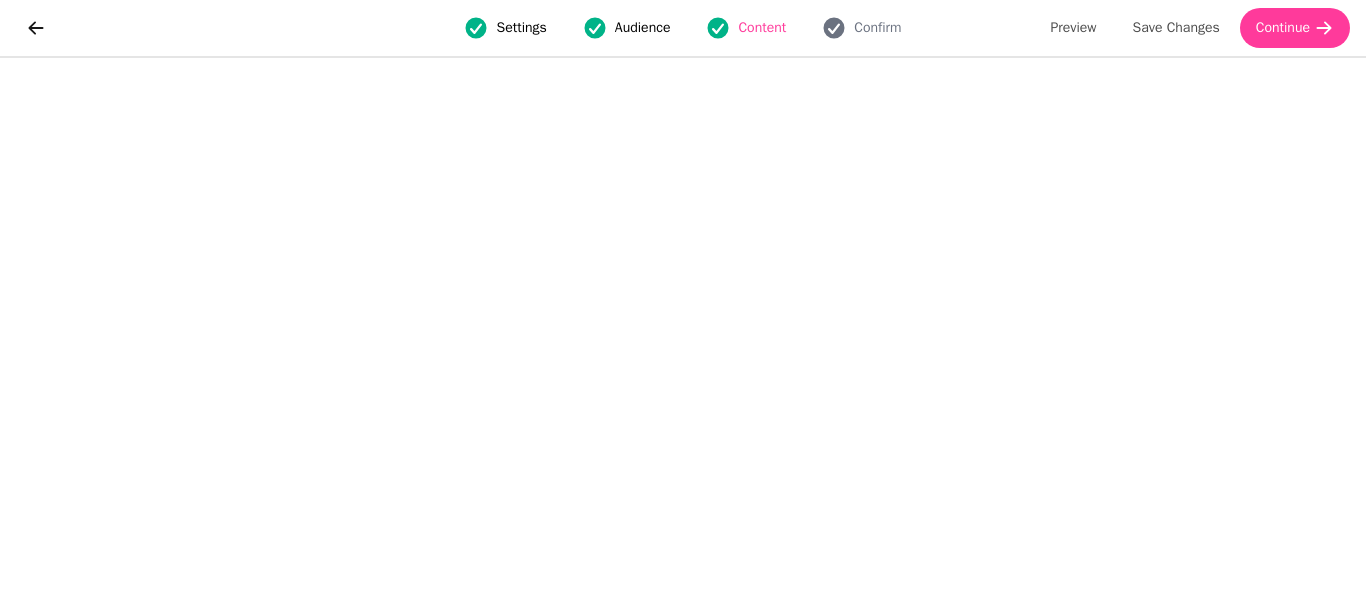 click on "Audience" at bounding box center [643, 28] 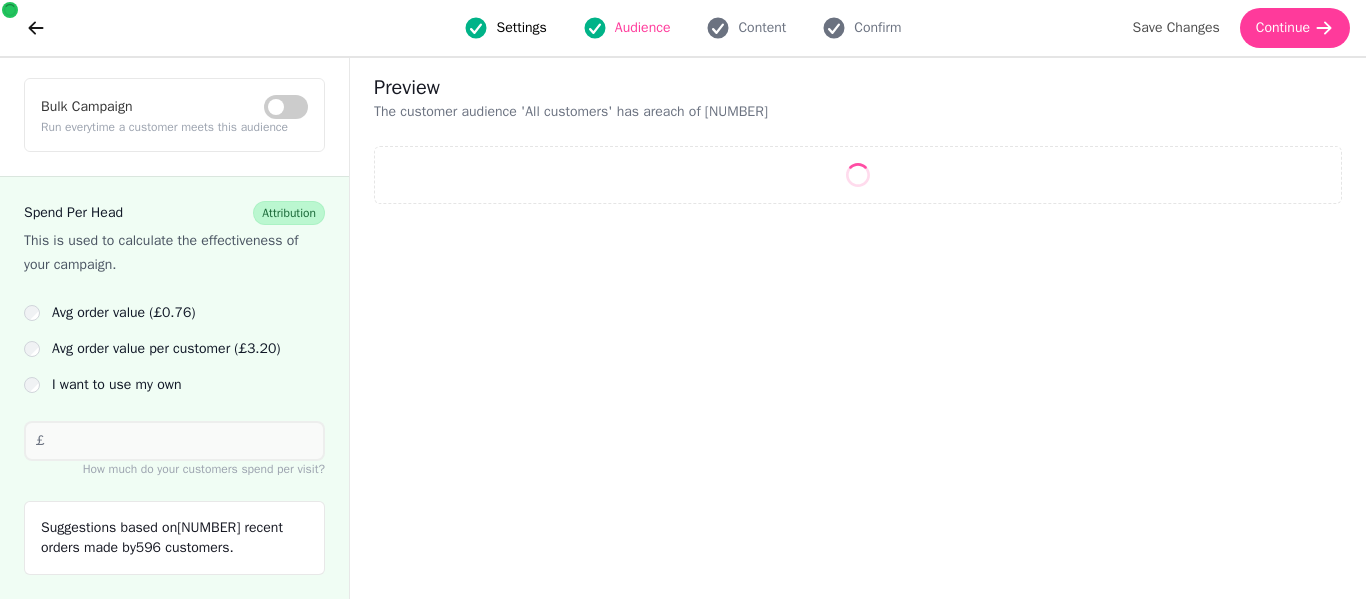 scroll, scrollTop: 0, scrollLeft: 0, axis: both 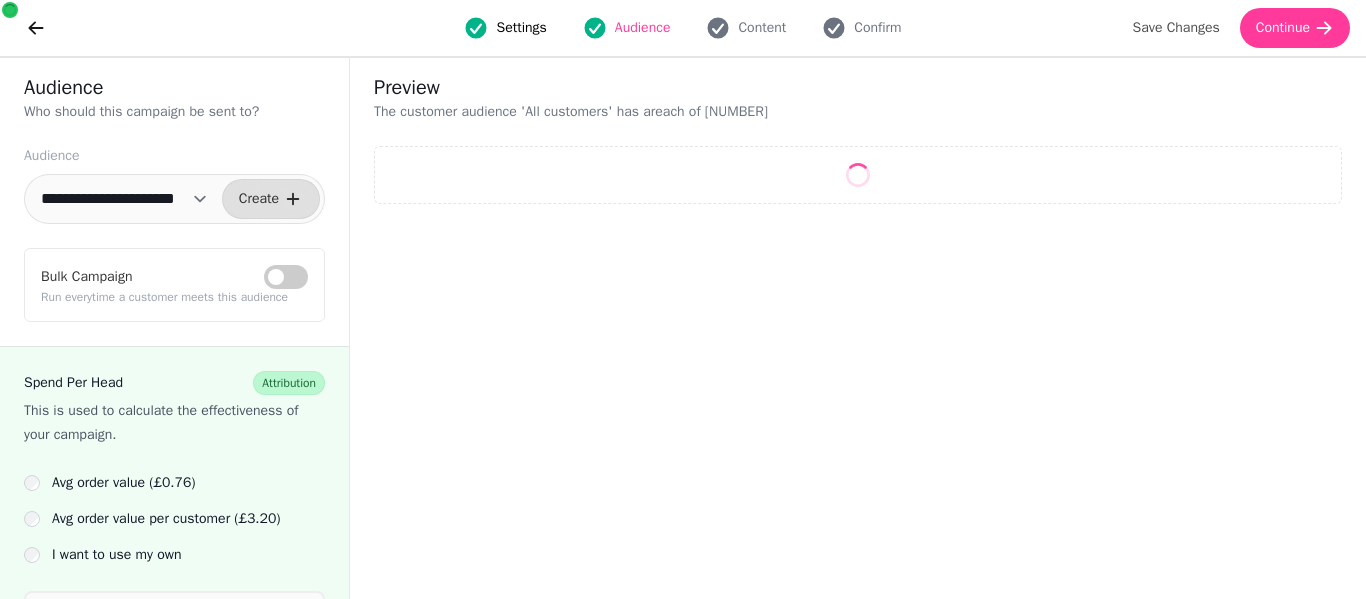 select on "**" 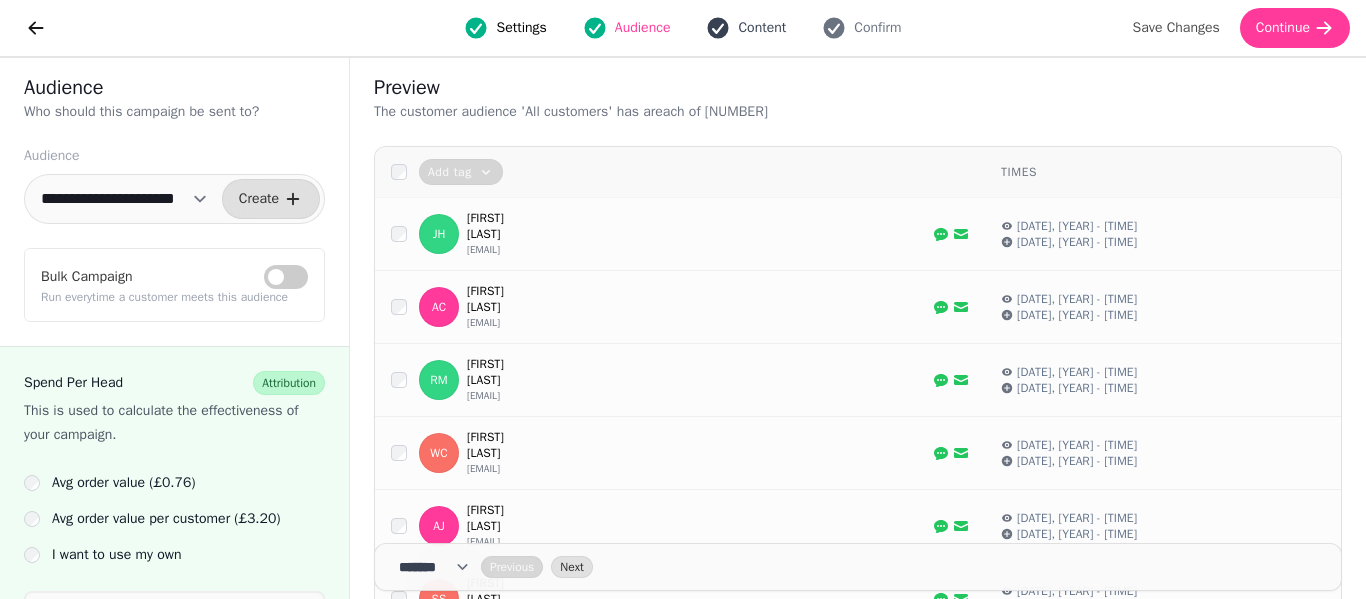 click on "Content" at bounding box center [762, 28] 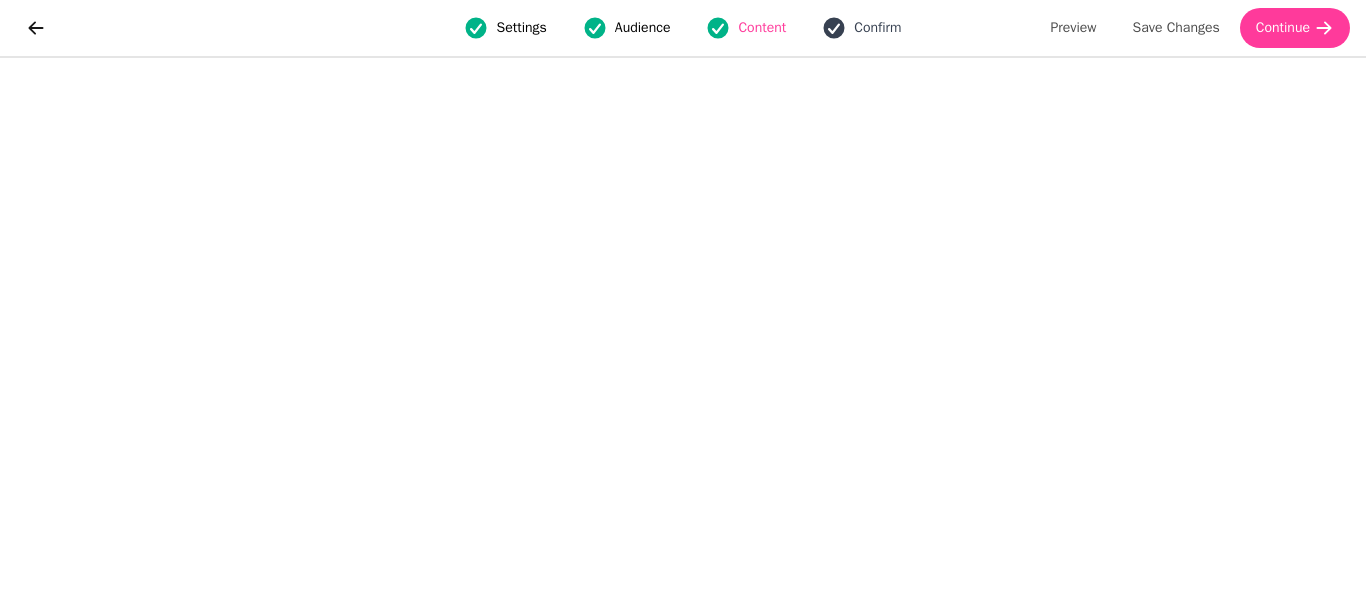 click 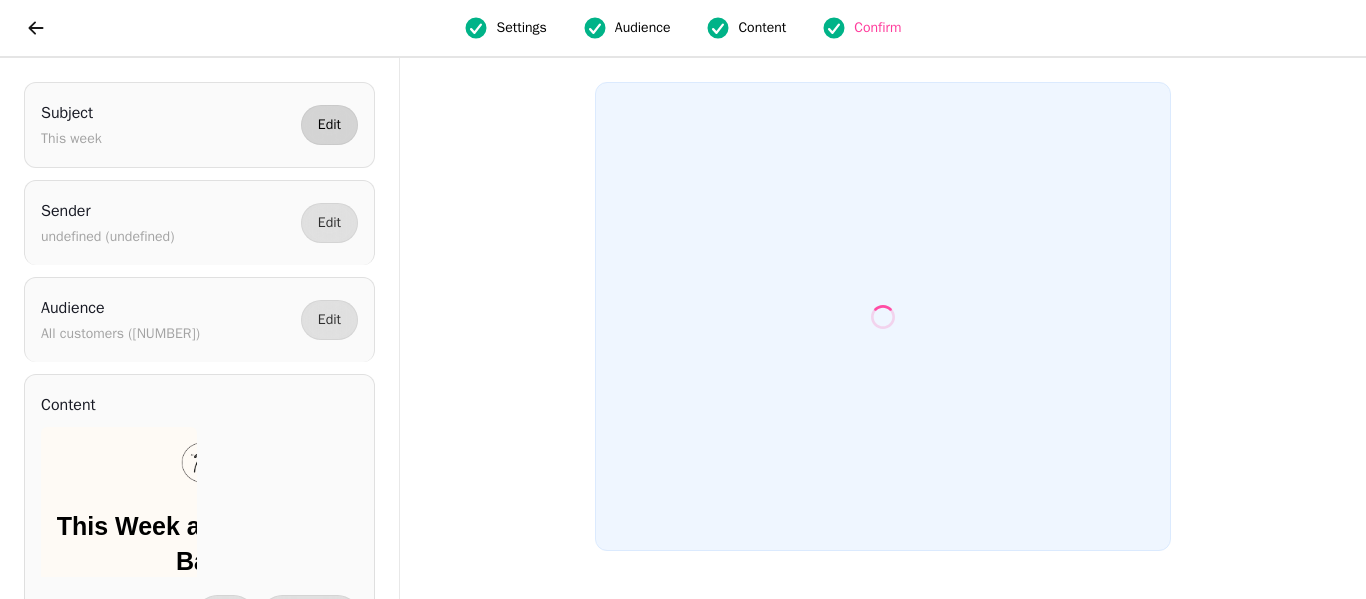 scroll, scrollTop: 0, scrollLeft: 0, axis: both 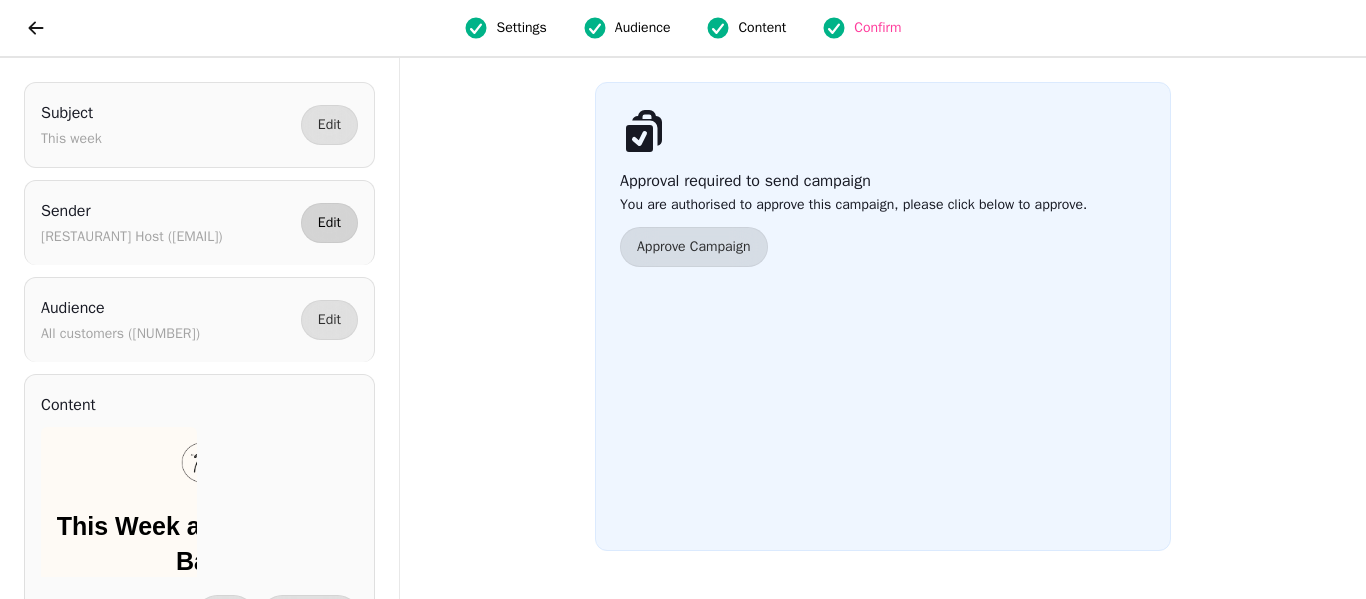 click on "Edit" at bounding box center (329, 223) 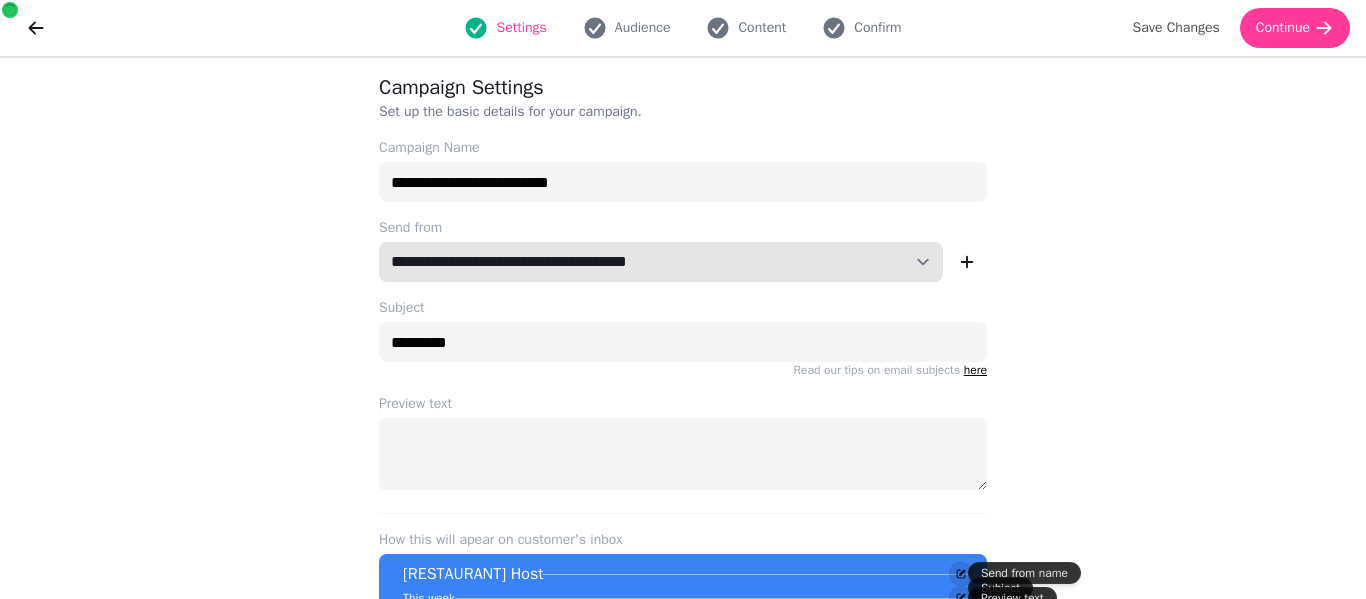drag, startPoint x: 561, startPoint y: 256, endPoint x: 573, endPoint y: 276, distance: 23.323807 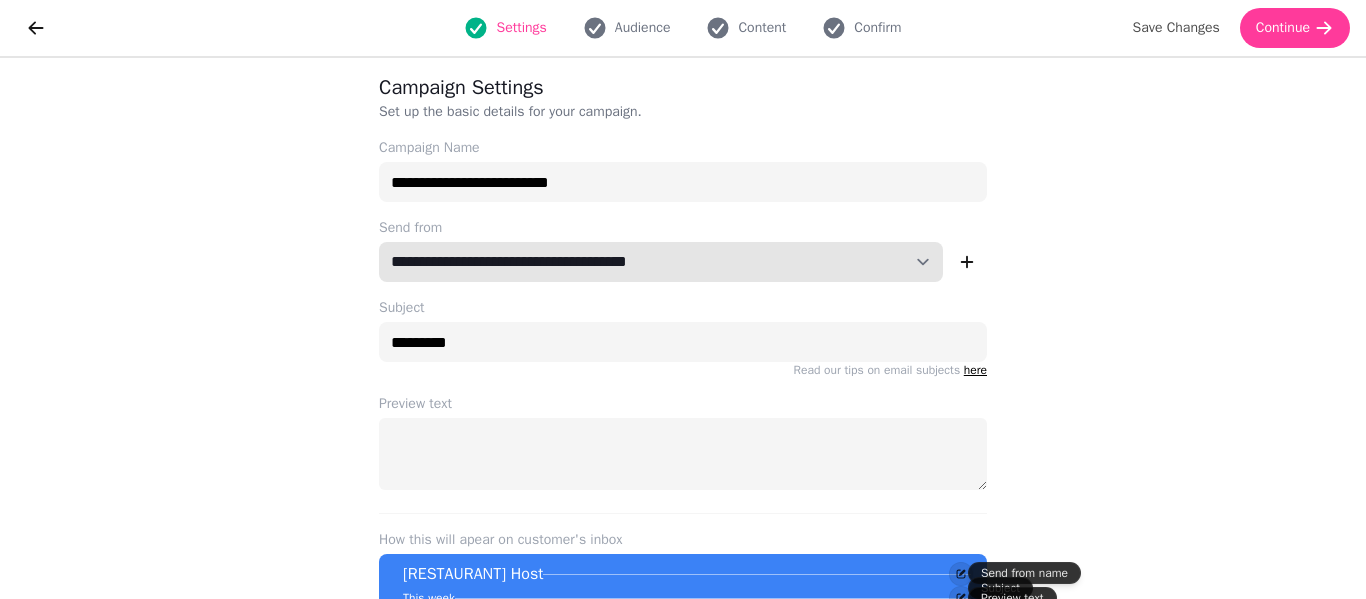 select on "**********" 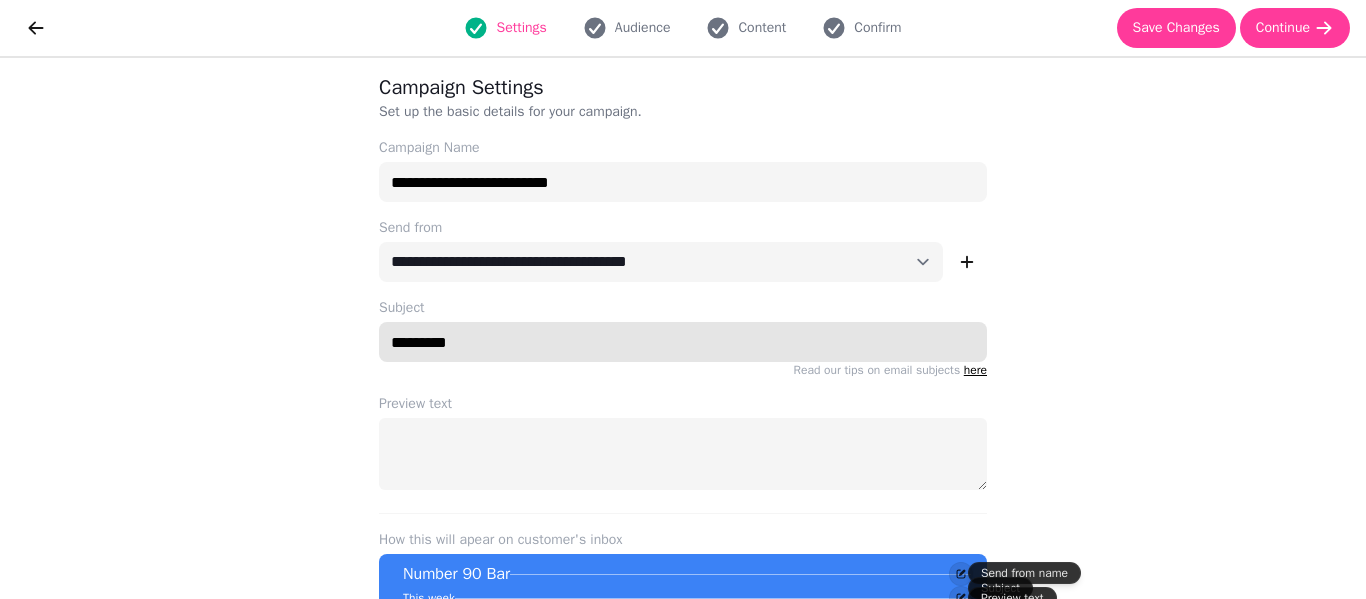 click on "*********" at bounding box center [683, 342] 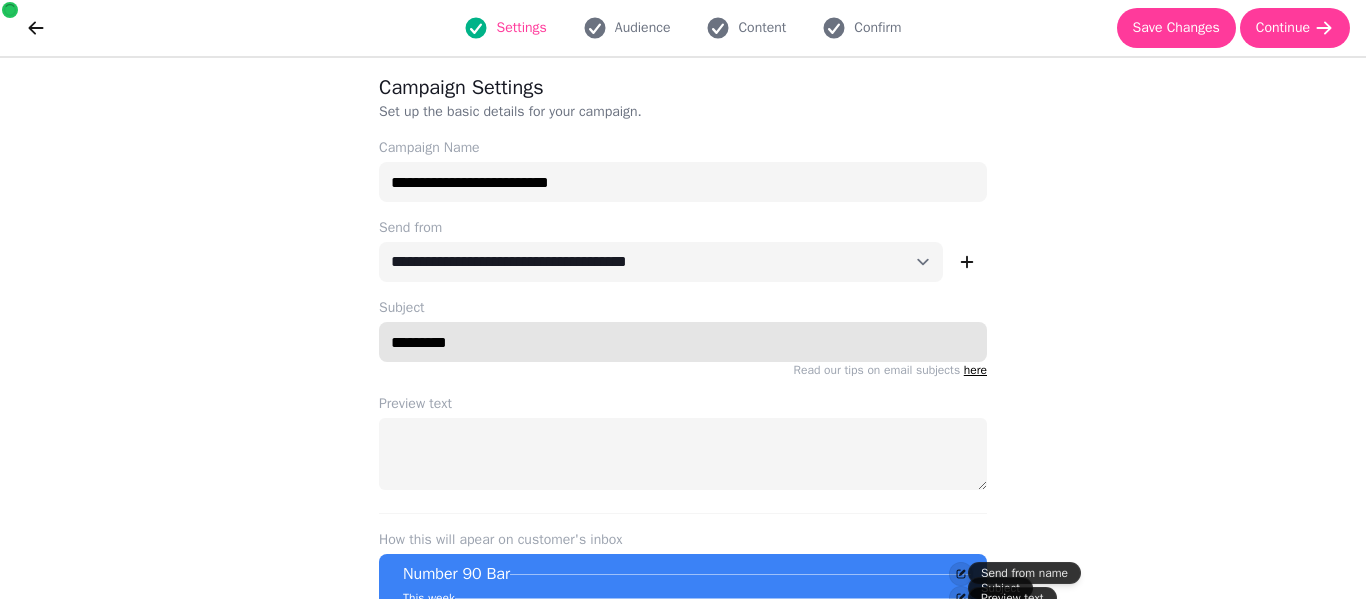 drag, startPoint x: 468, startPoint y: 349, endPoint x: 386, endPoint y: 343, distance: 82.219215 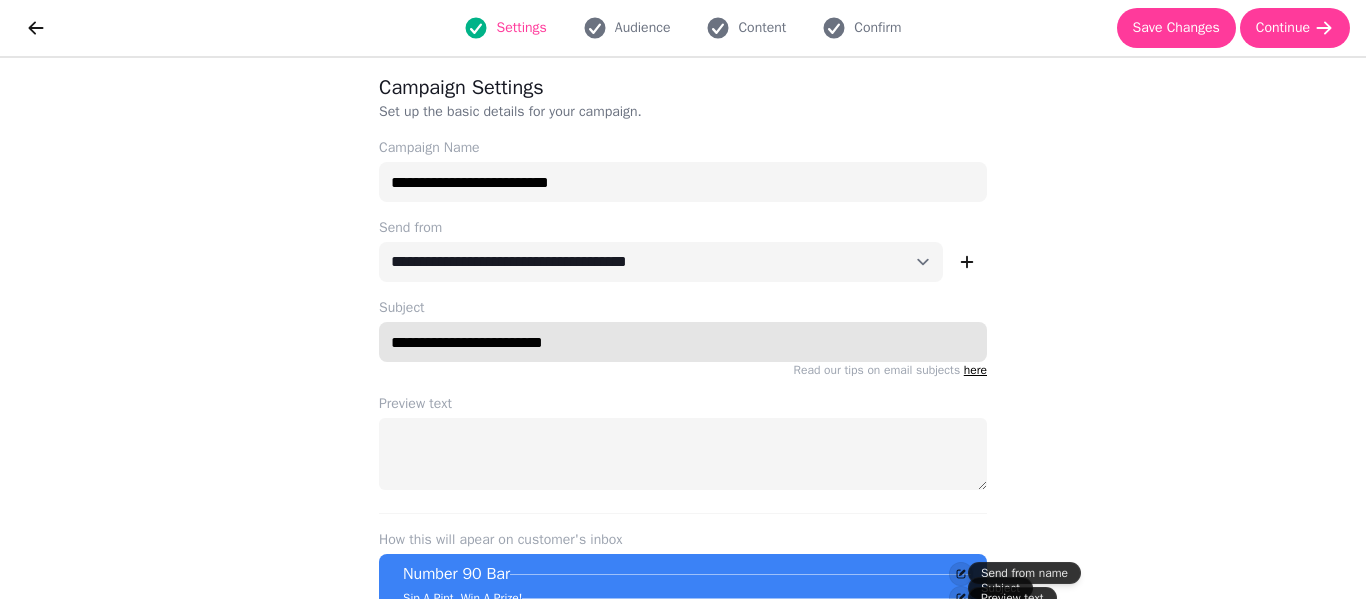 drag, startPoint x: 554, startPoint y: 337, endPoint x: 362, endPoint y: 335, distance: 192.01042 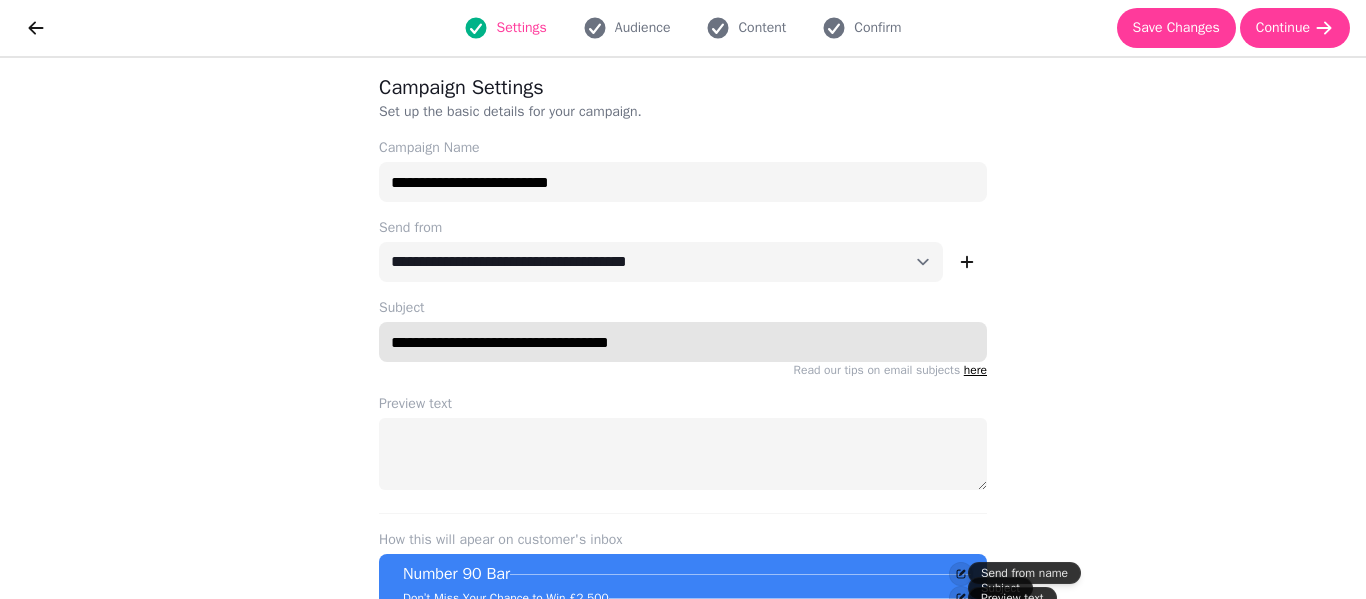 click on "**********" at bounding box center [683, 342] 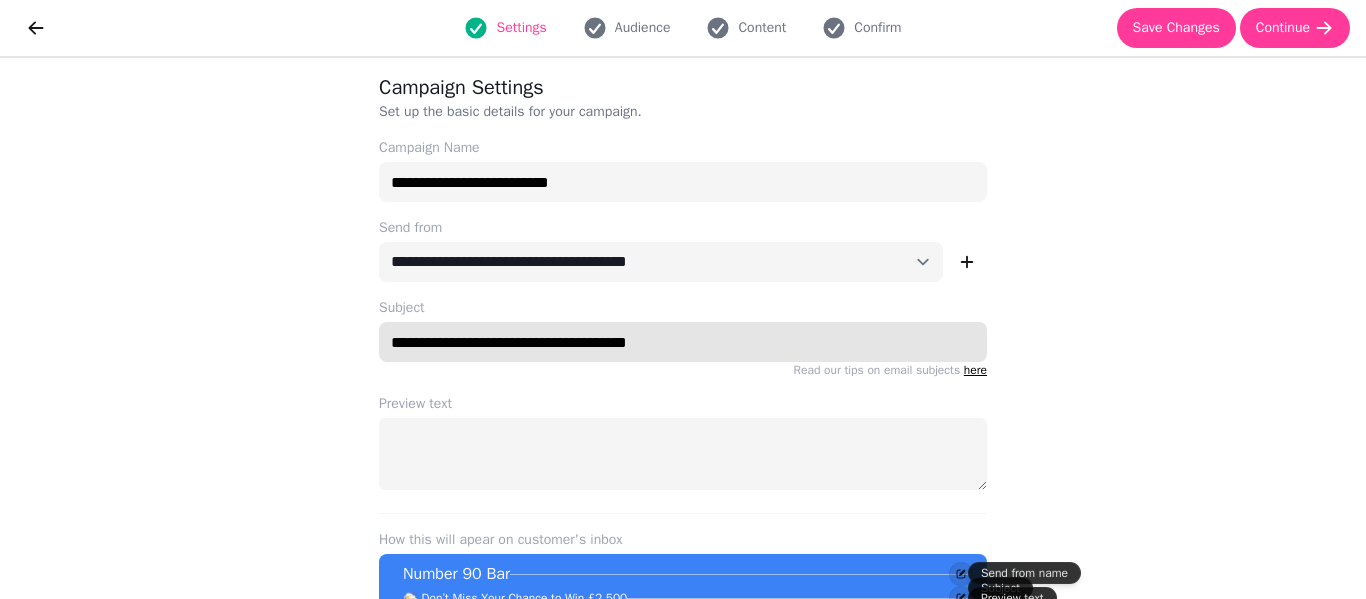 click on "**********" at bounding box center [683, 342] 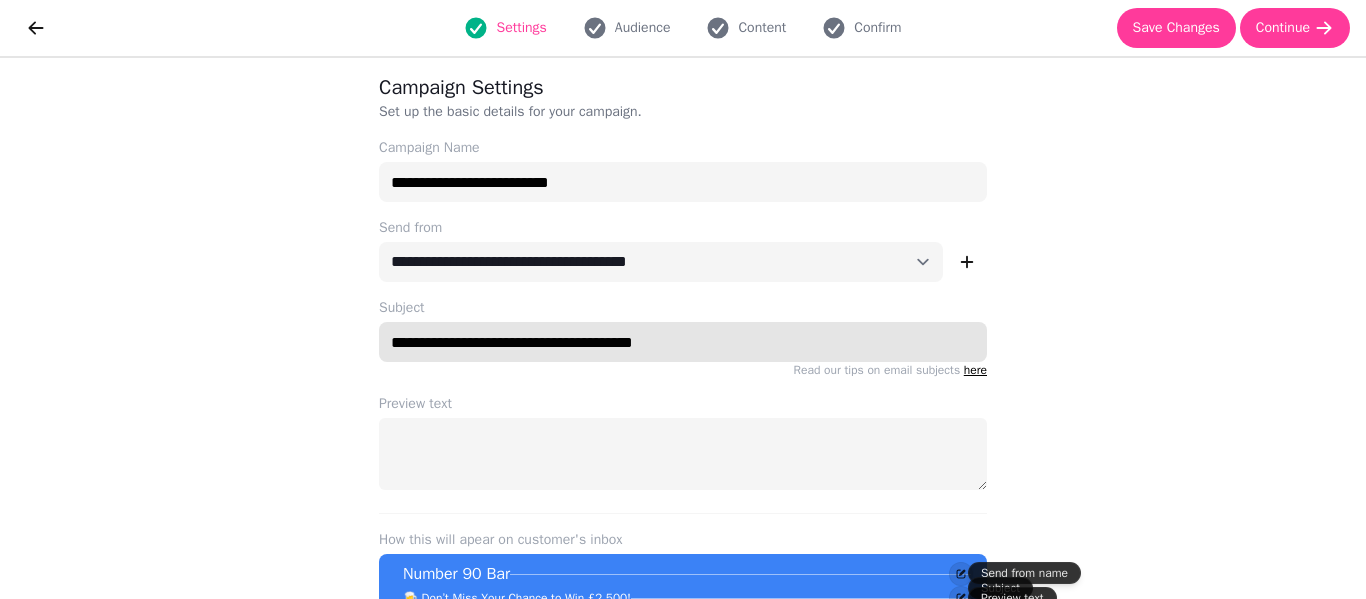 type on "**********" 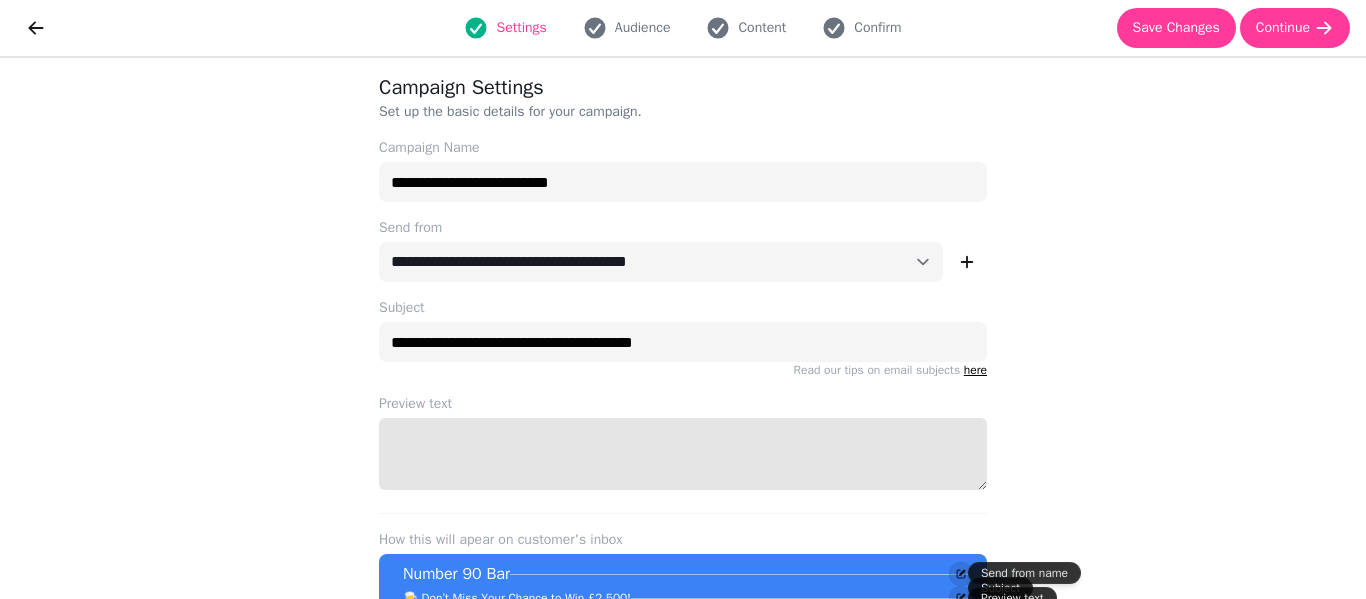 click on "Preview text" at bounding box center (683, 454) 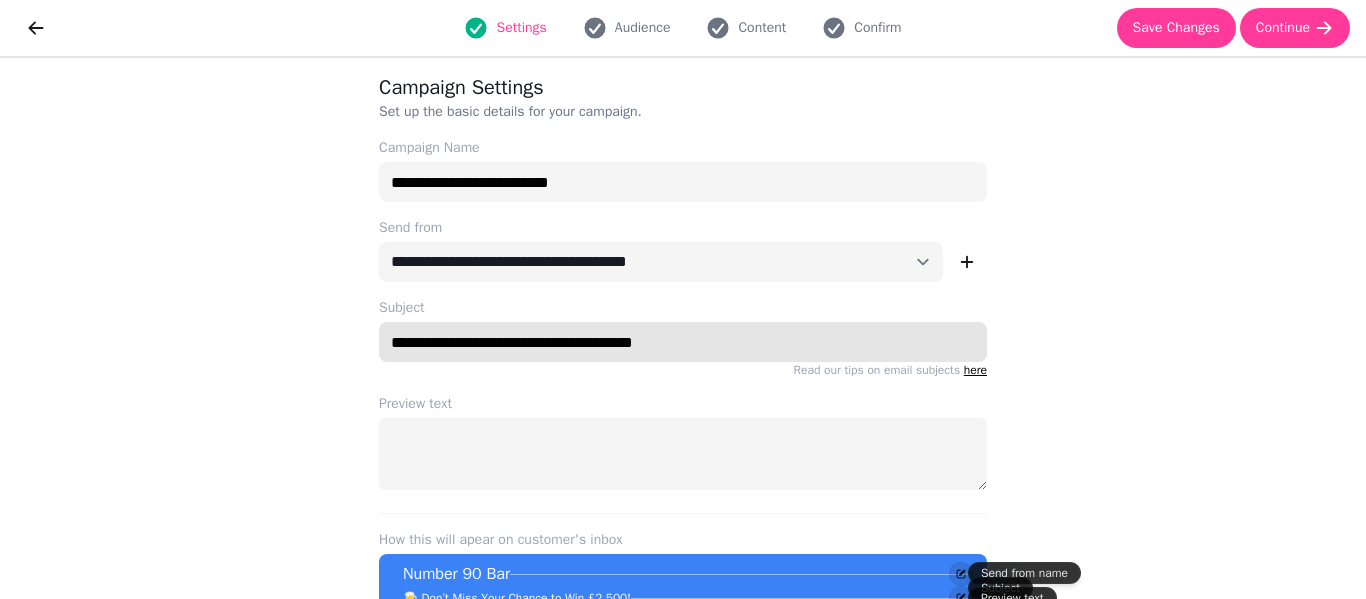 drag, startPoint x: 730, startPoint y: 346, endPoint x: 369, endPoint y: 354, distance: 361.08862 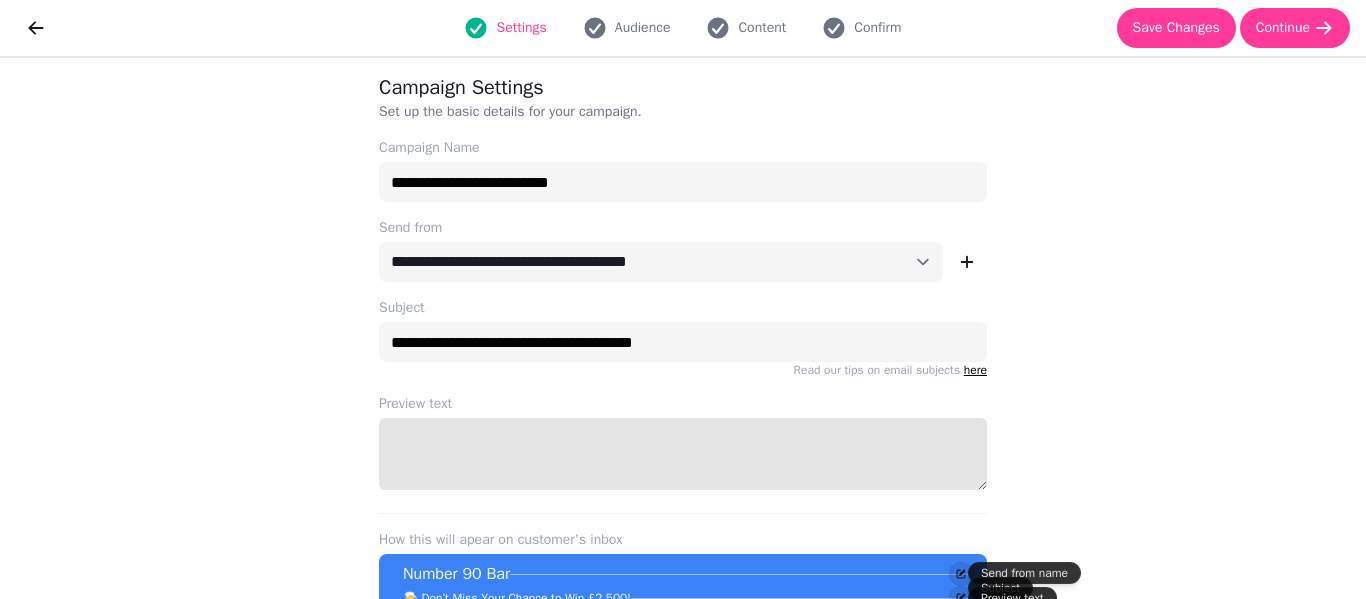 click on "Preview text" at bounding box center [683, 454] 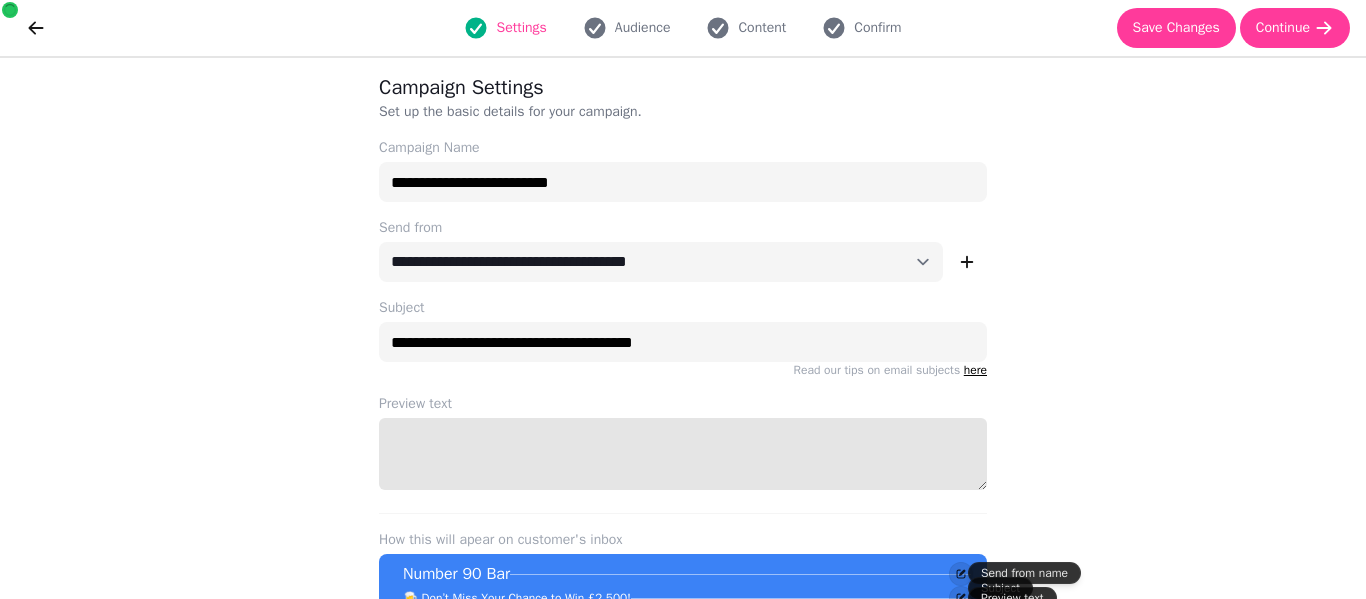 paste on "**********" 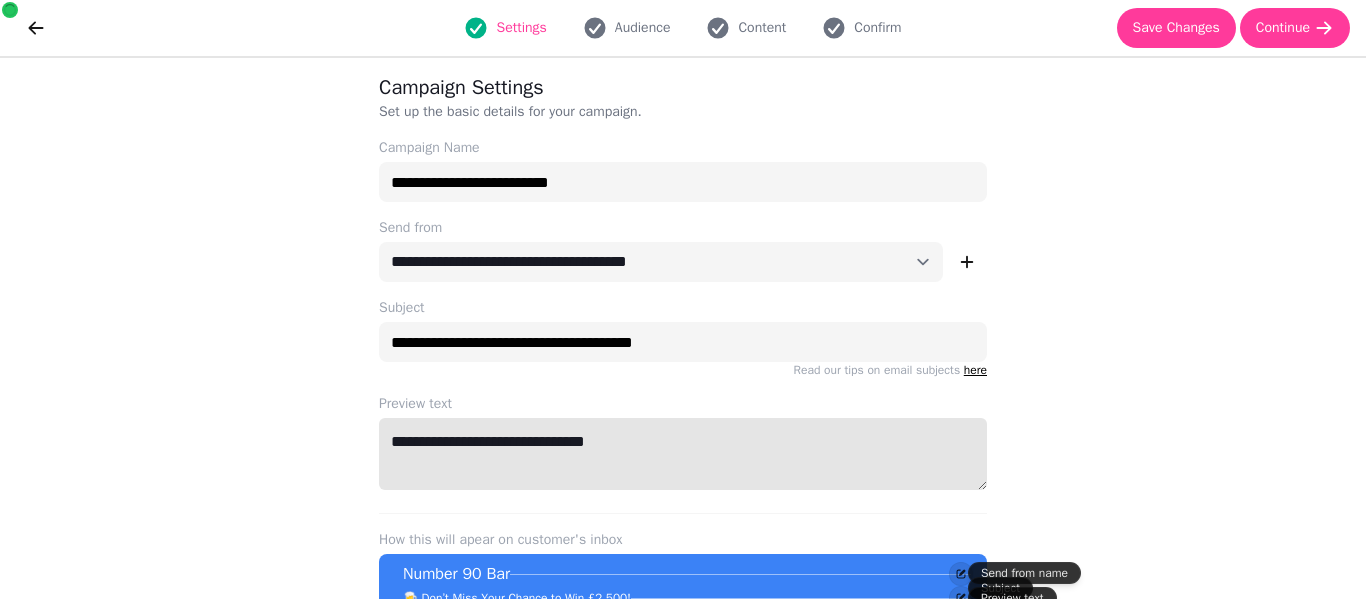 drag, startPoint x: 654, startPoint y: 447, endPoint x: 214, endPoint y: 431, distance: 440.2908 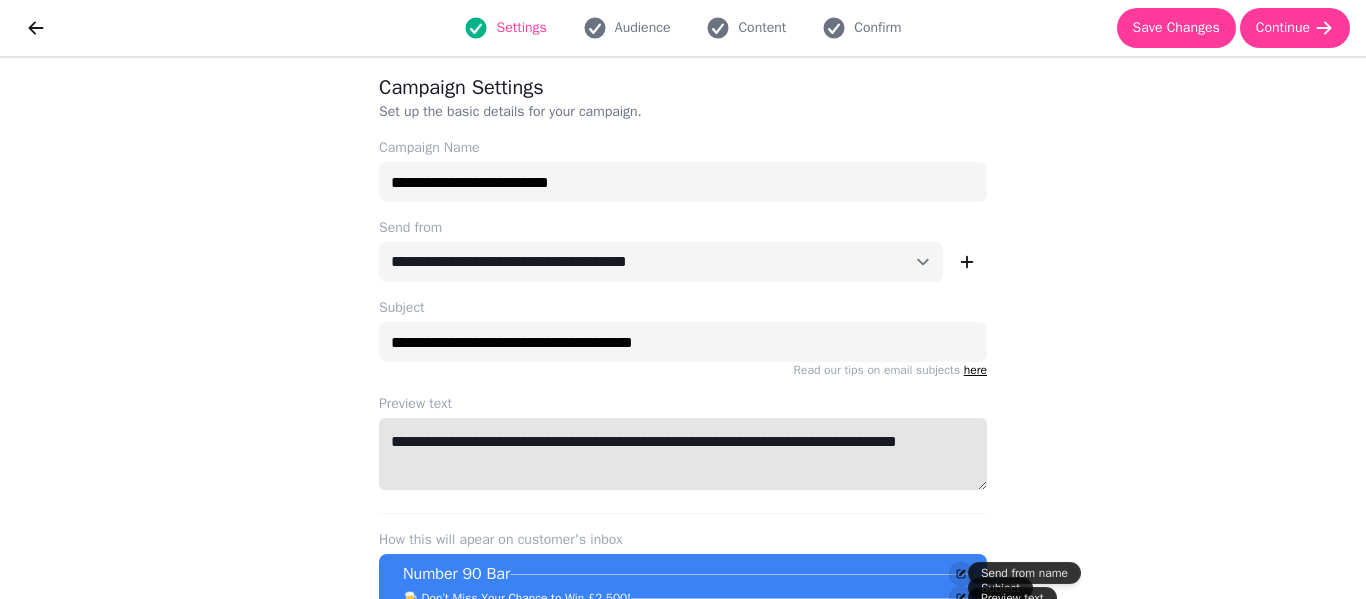 drag, startPoint x: 631, startPoint y: 444, endPoint x: 871, endPoint y: 446, distance: 240.00833 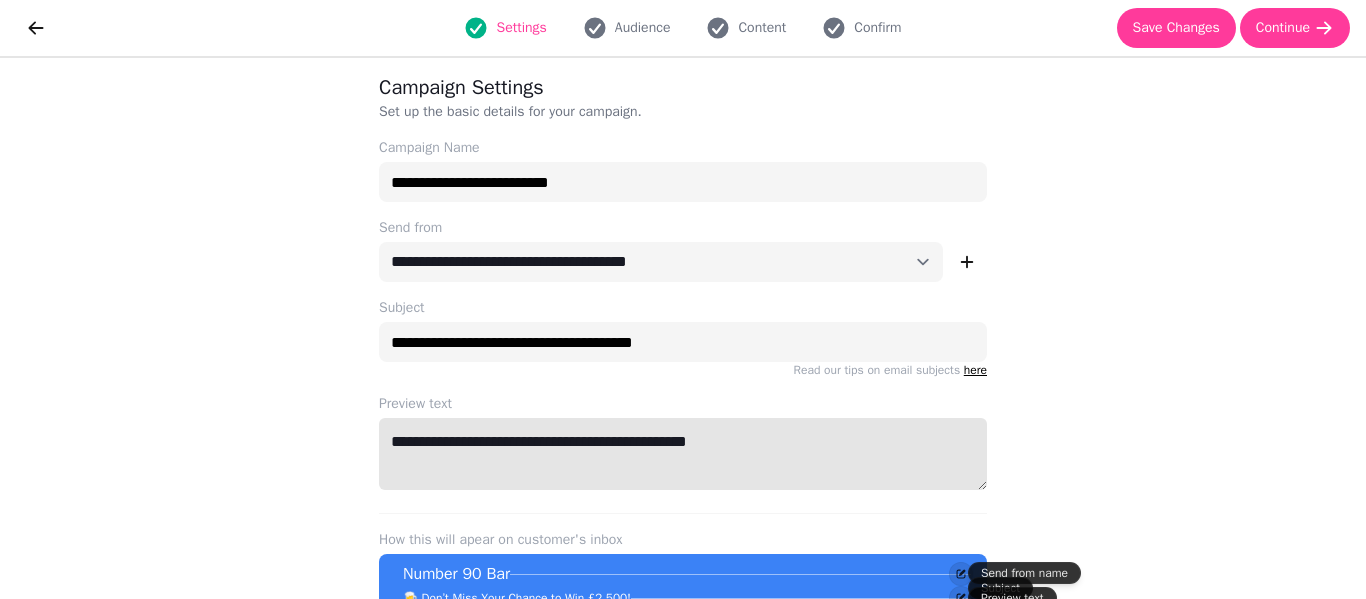 type on "**********" 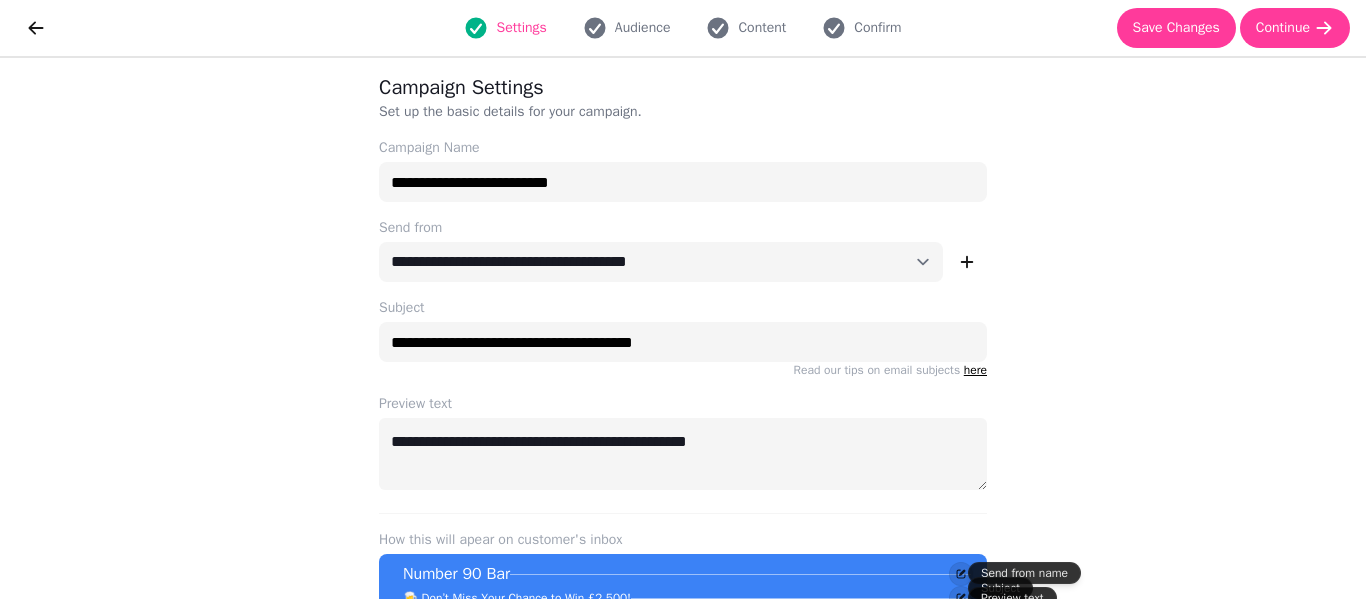 click on "Campaign Settings Set up the basic details for your campaign. Campaign Name [MASKED] Send from [MASKED] Subject [MASKED] Read our tips on email subjects here Subject Suggestions From Eve AI Feeling blue this monday? Feeling blue this monday? Feeling blue this monday? Preview text [MASKED] How this will apear on customer's inbox [RESTAURANT] 🍻 Don’t Miss Your Chance to Win £2,500! One sip could change everything… and more inside. Promotional codes Enable Issue one time redemption codes for every message sent in this campaign" at bounding box center (683, 328) 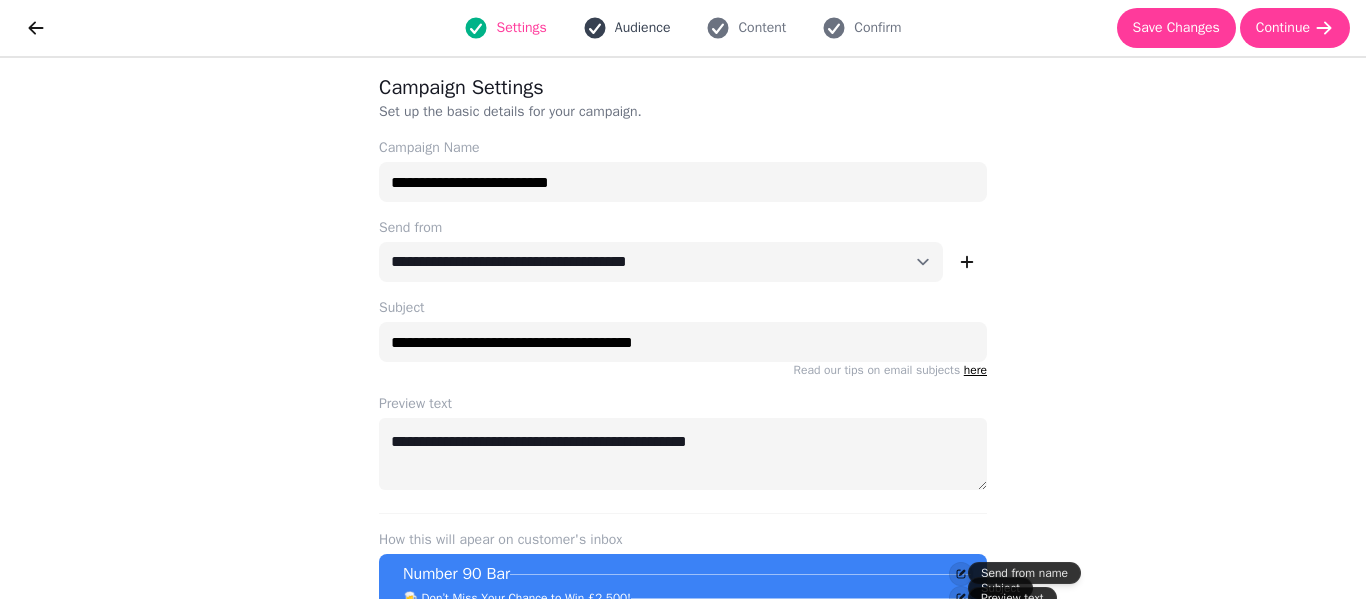 click on "Audience" at bounding box center (643, 28) 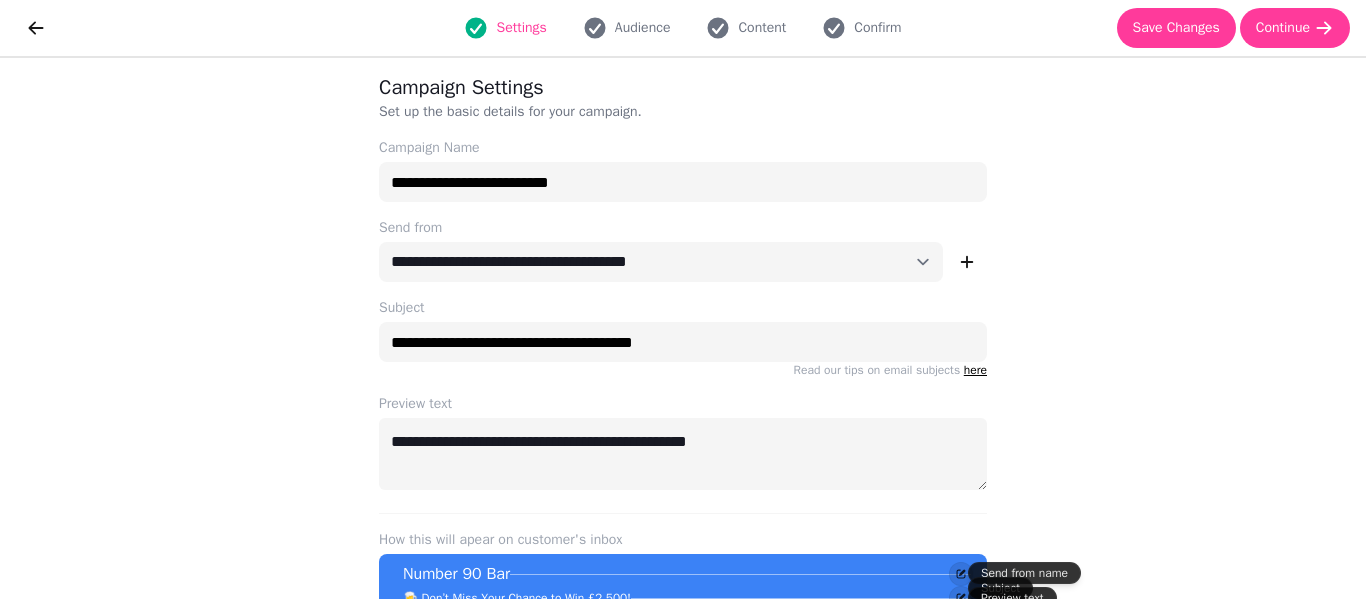 select on "***" 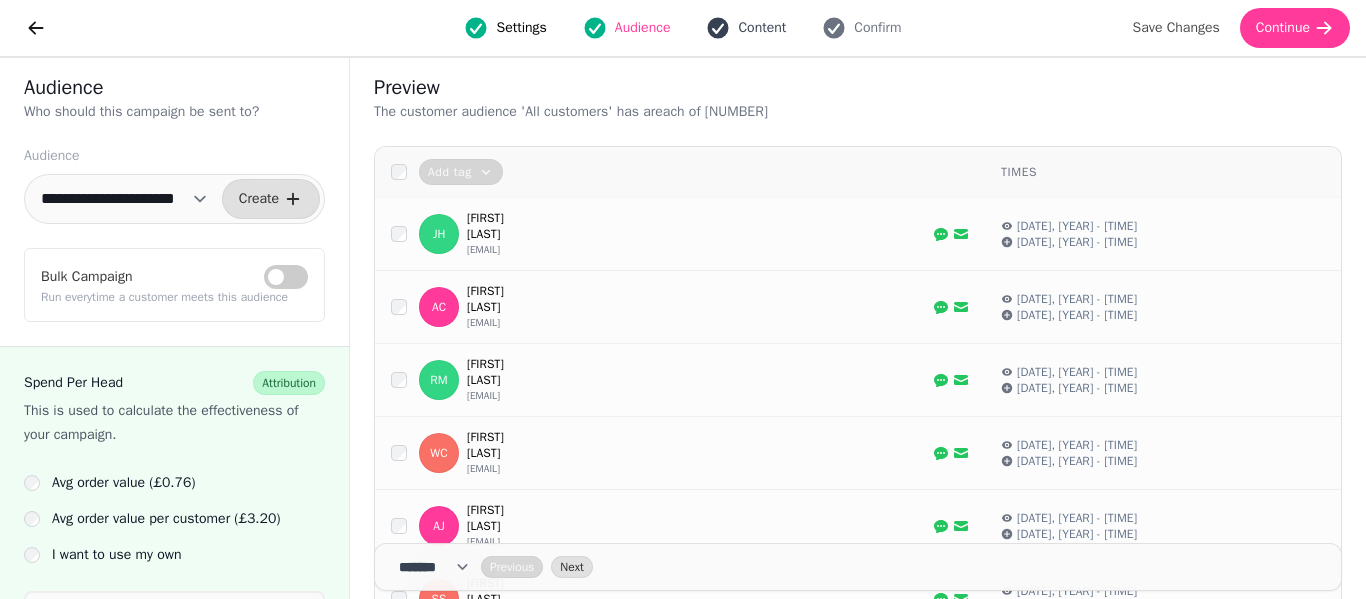 click on "Content" at bounding box center [746, 28] 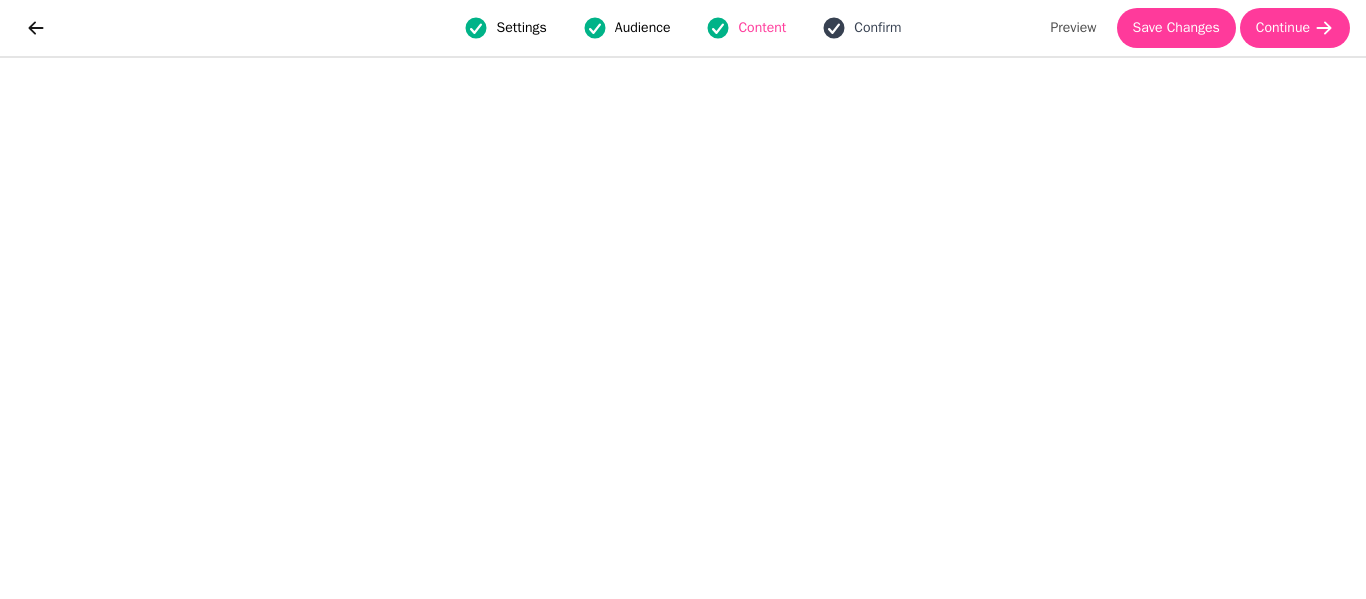 click on "Confirm" at bounding box center [877, 28] 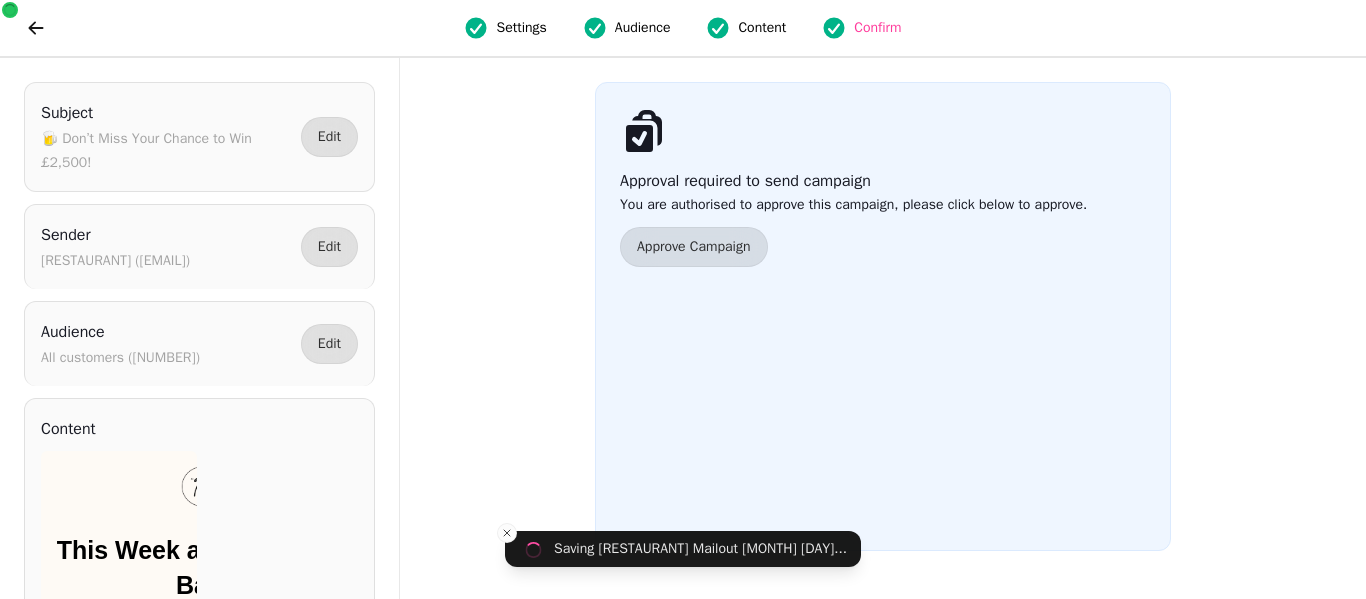 scroll, scrollTop: 0, scrollLeft: 0, axis: both 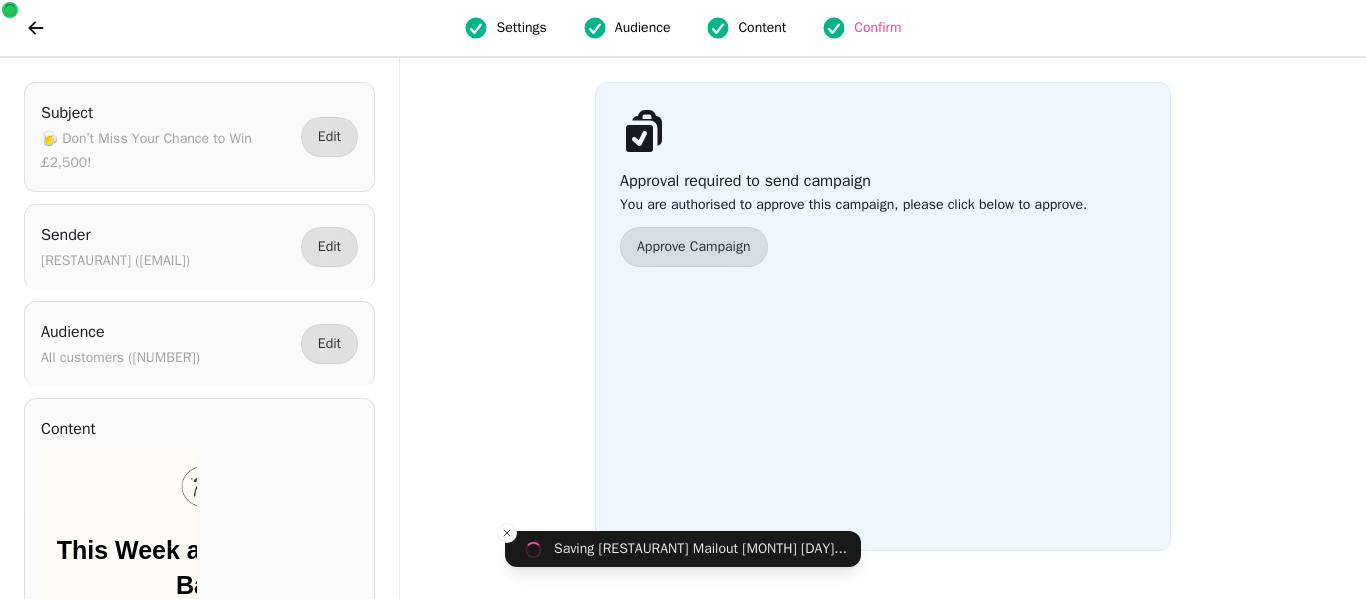 click on "Settings" at bounding box center (521, 28) 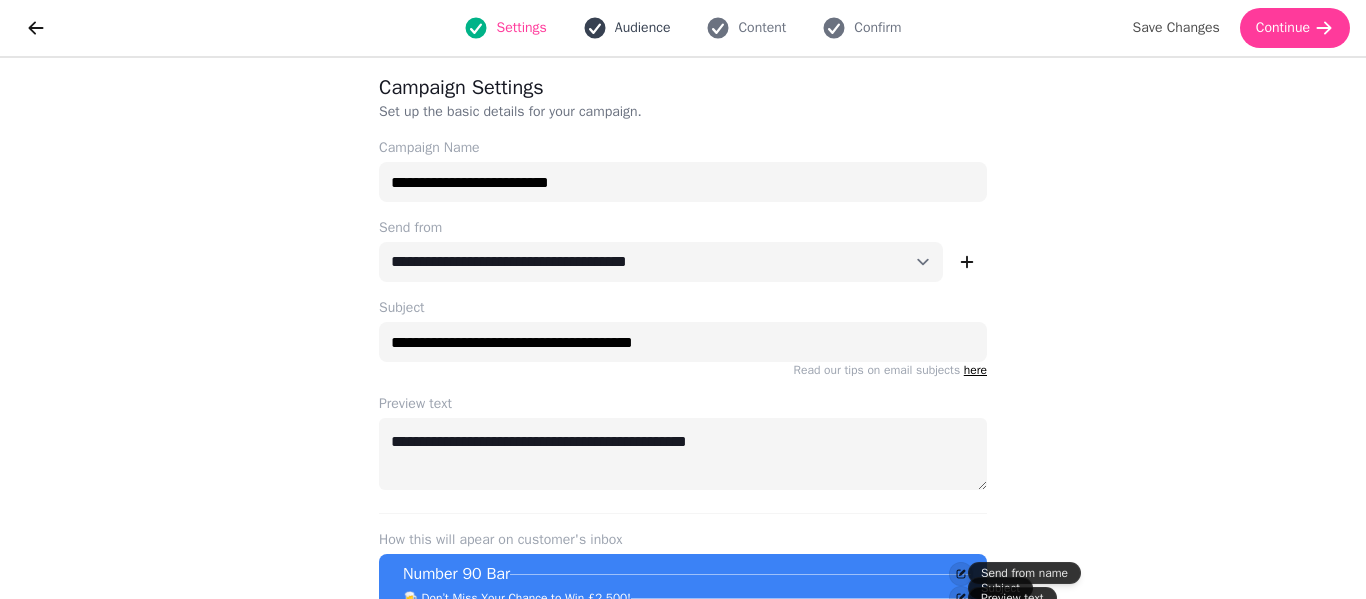 click on "Audience" at bounding box center (643, 28) 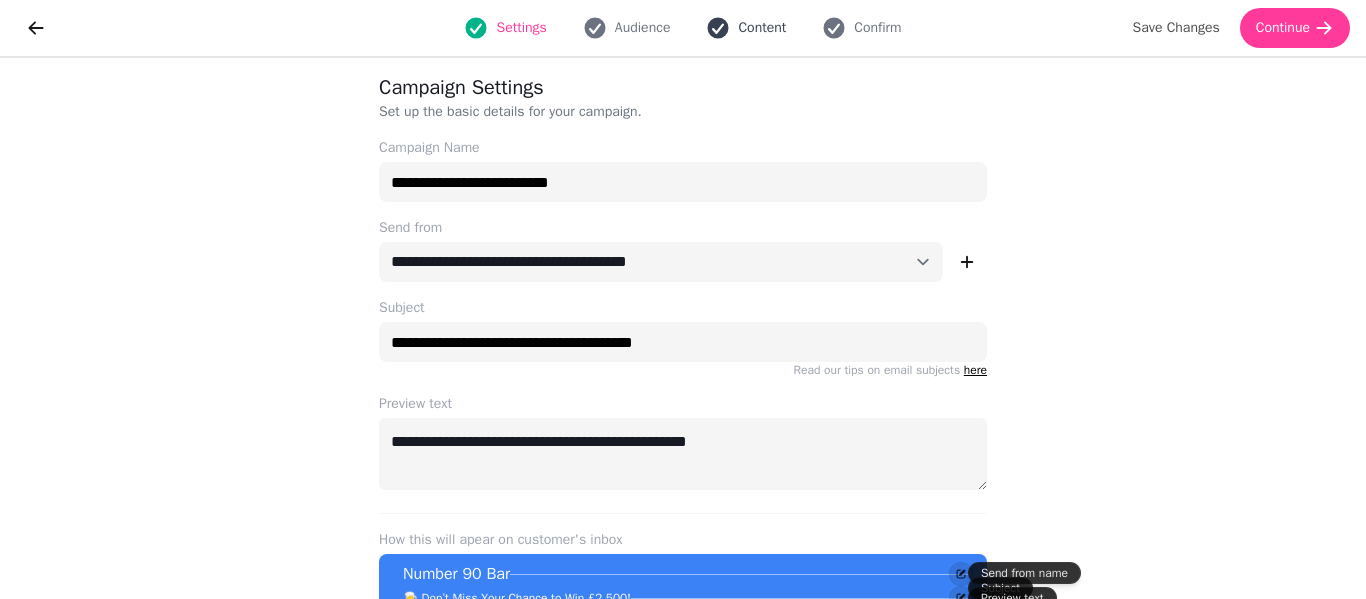 select on "***" 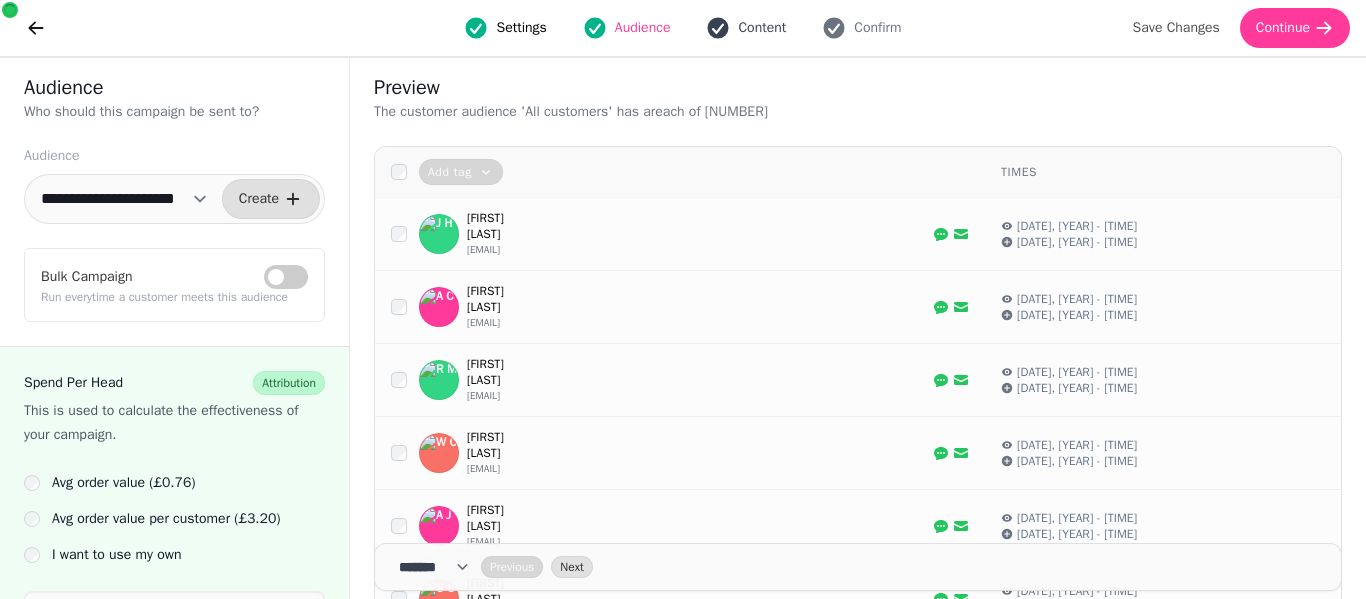 click on "Content" at bounding box center [746, 28] 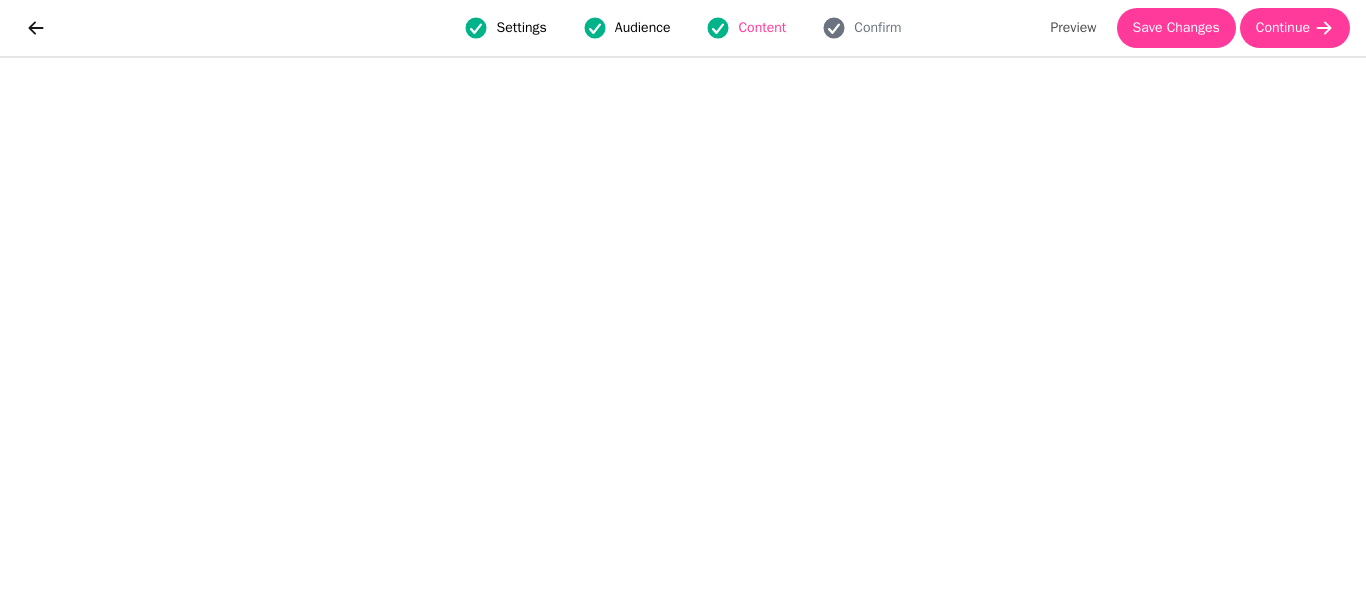 click on "Settings Audience Content Confirm" at bounding box center (683, 28) 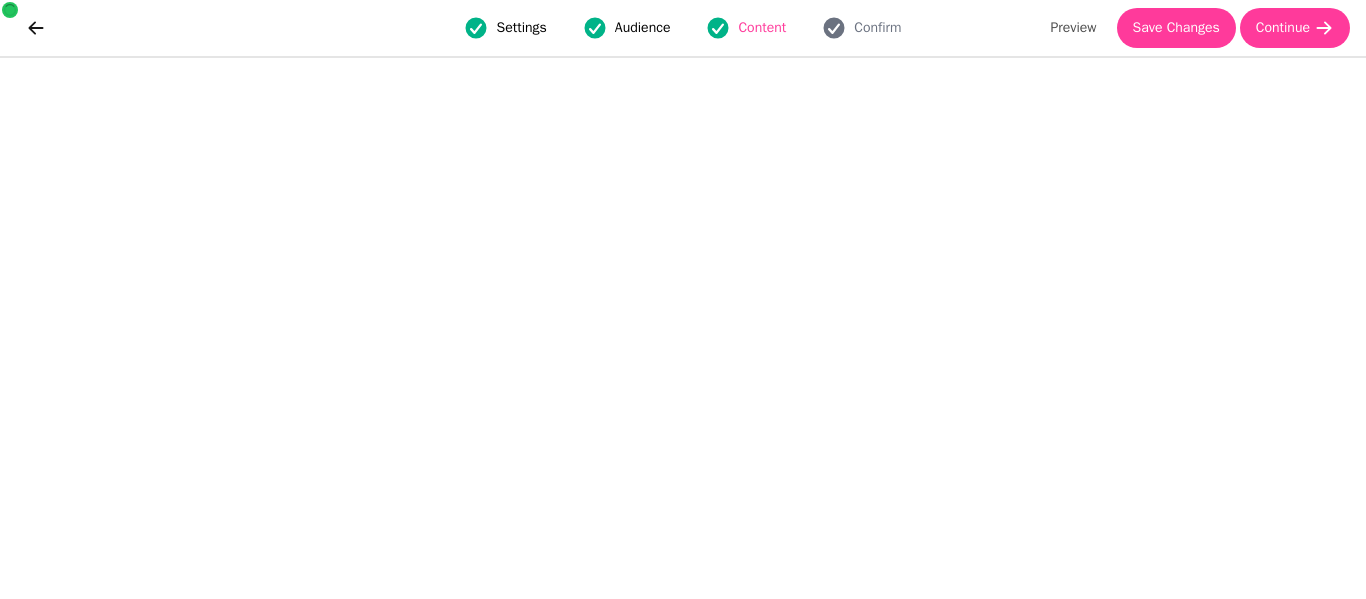 click on "Settings Audience Content Confirm" at bounding box center (683, 28) 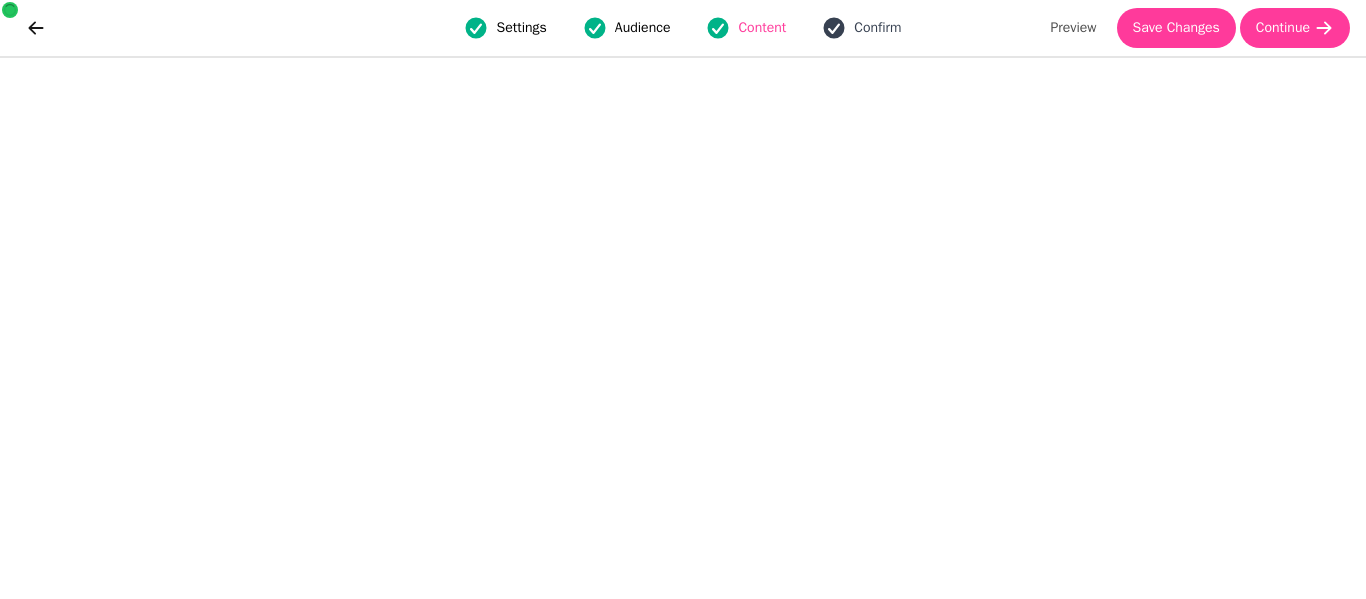 click on "Confirm" at bounding box center [877, 28] 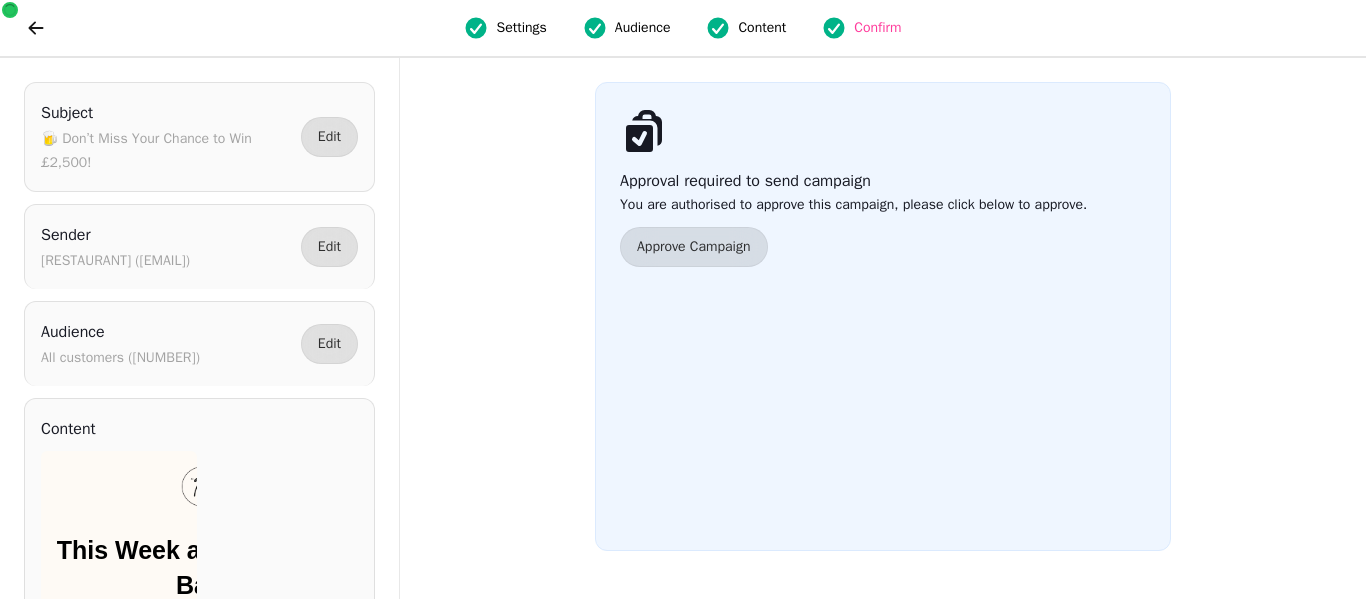 scroll, scrollTop: 0, scrollLeft: 0, axis: both 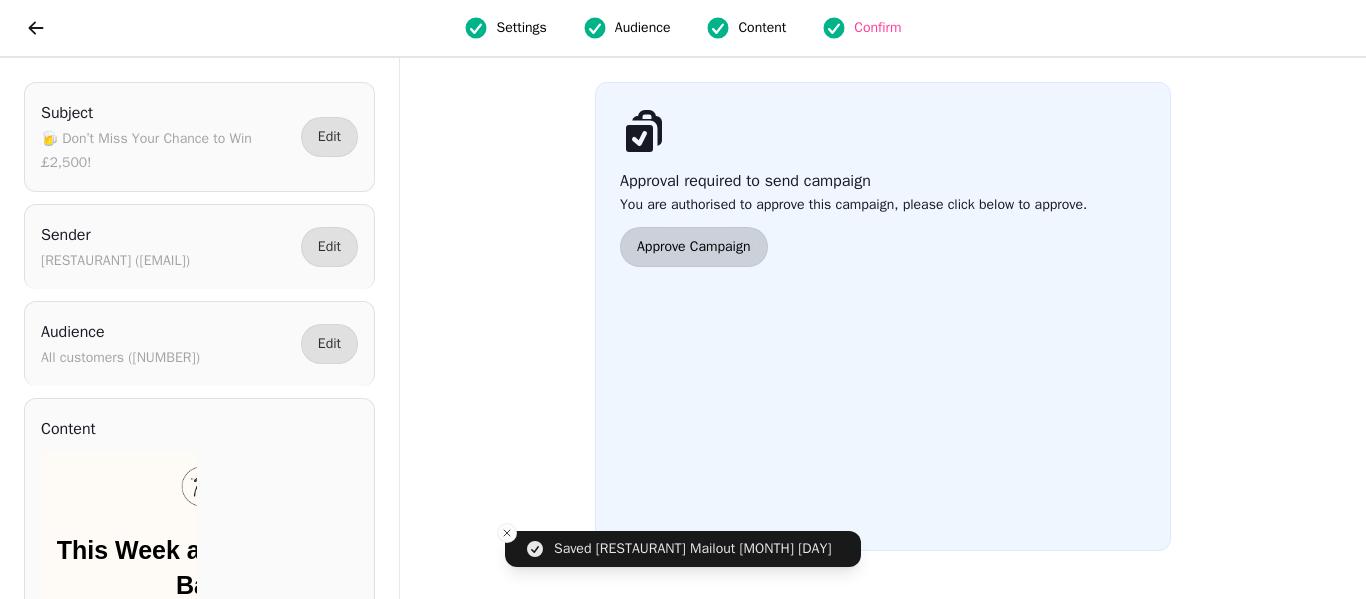 click on "Approve Campaign" at bounding box center (694, 247) 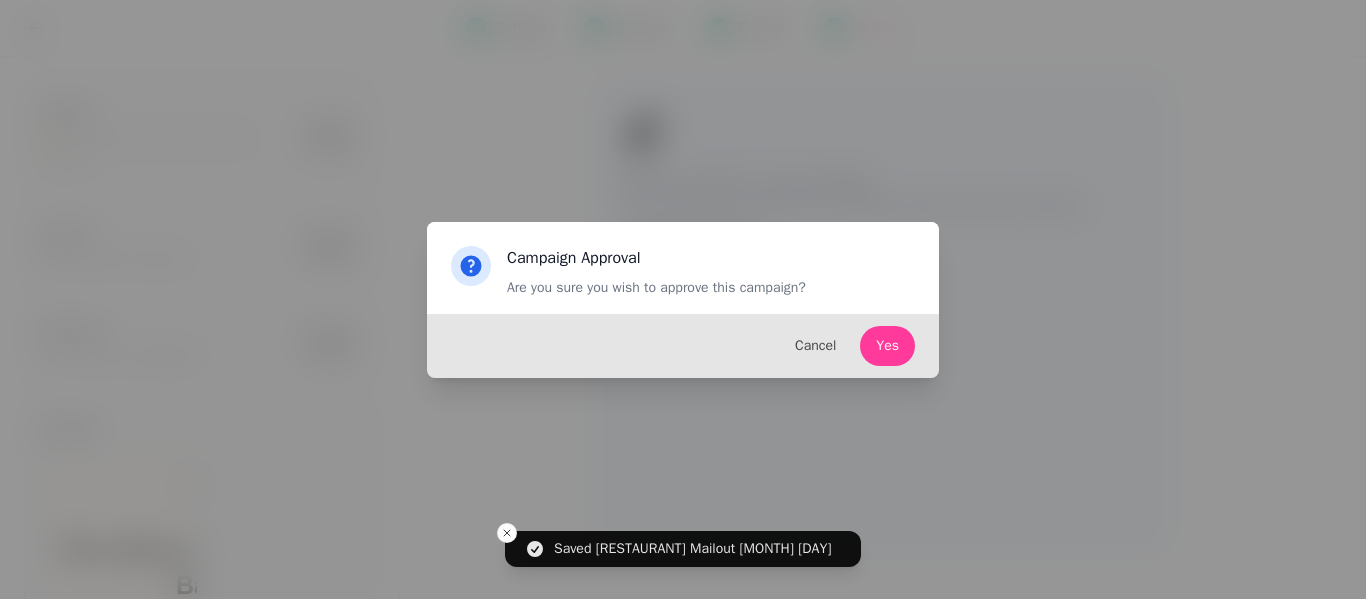 scroll, scrollTop: 0, scrollLeft: 0, axis: both 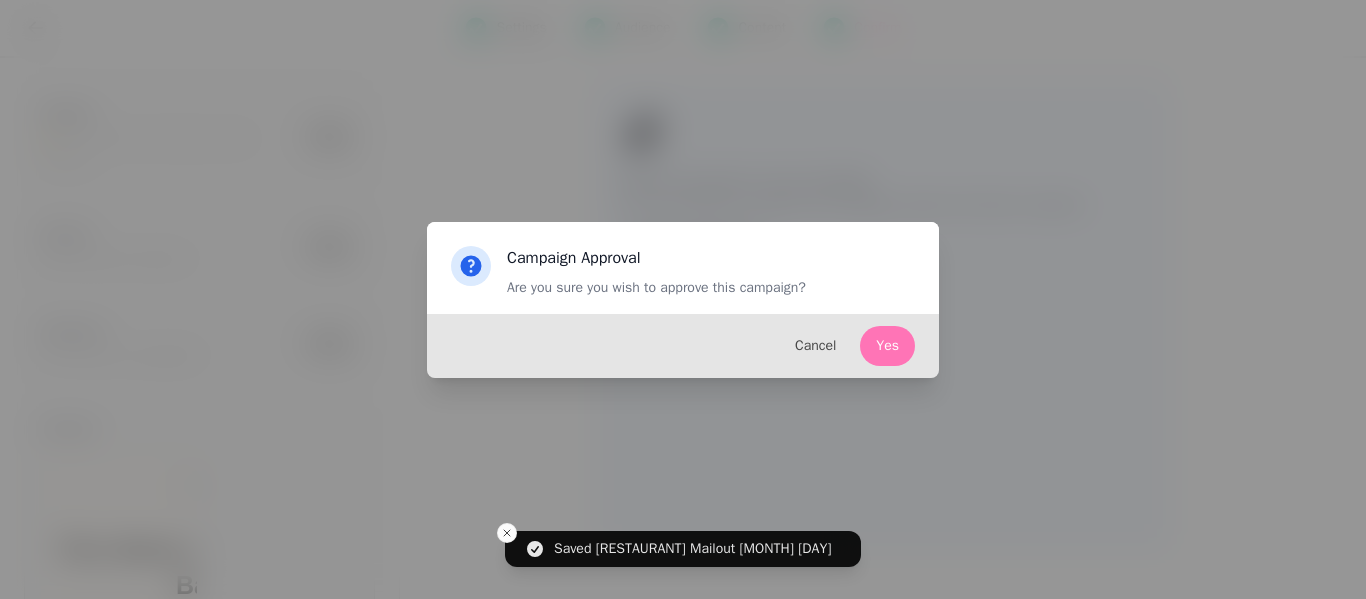 click on "Yes" at bounding box center [887, 346] 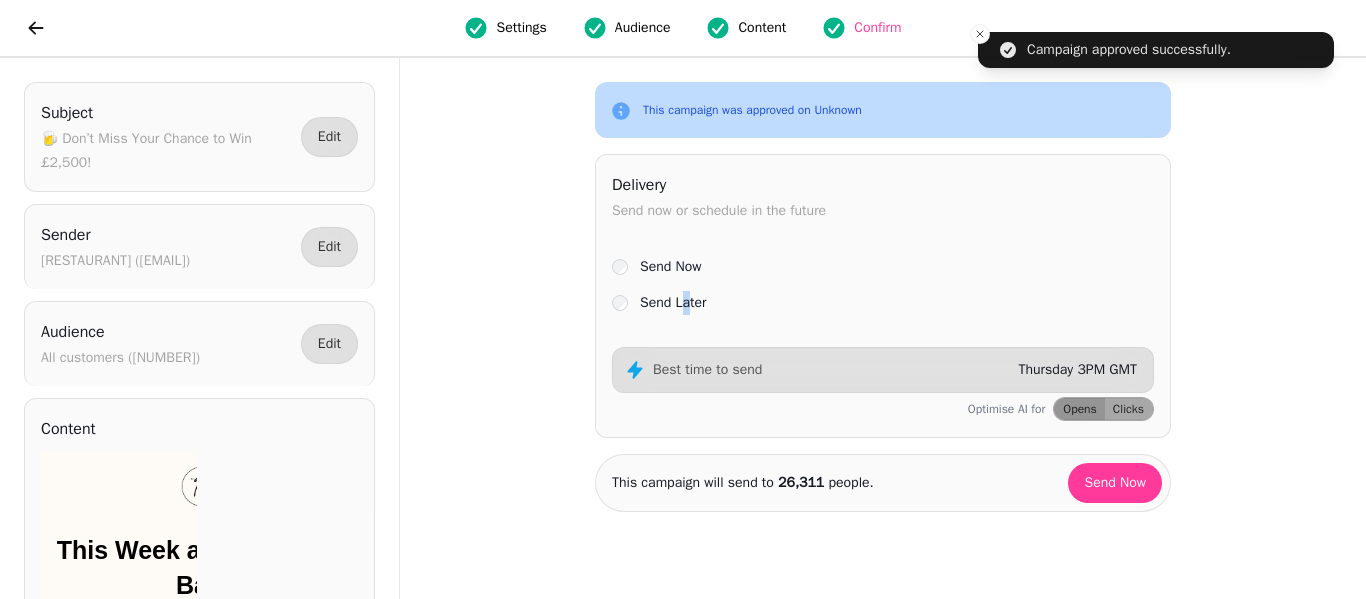 click on "Send Later" at bounding box center [673, 303] 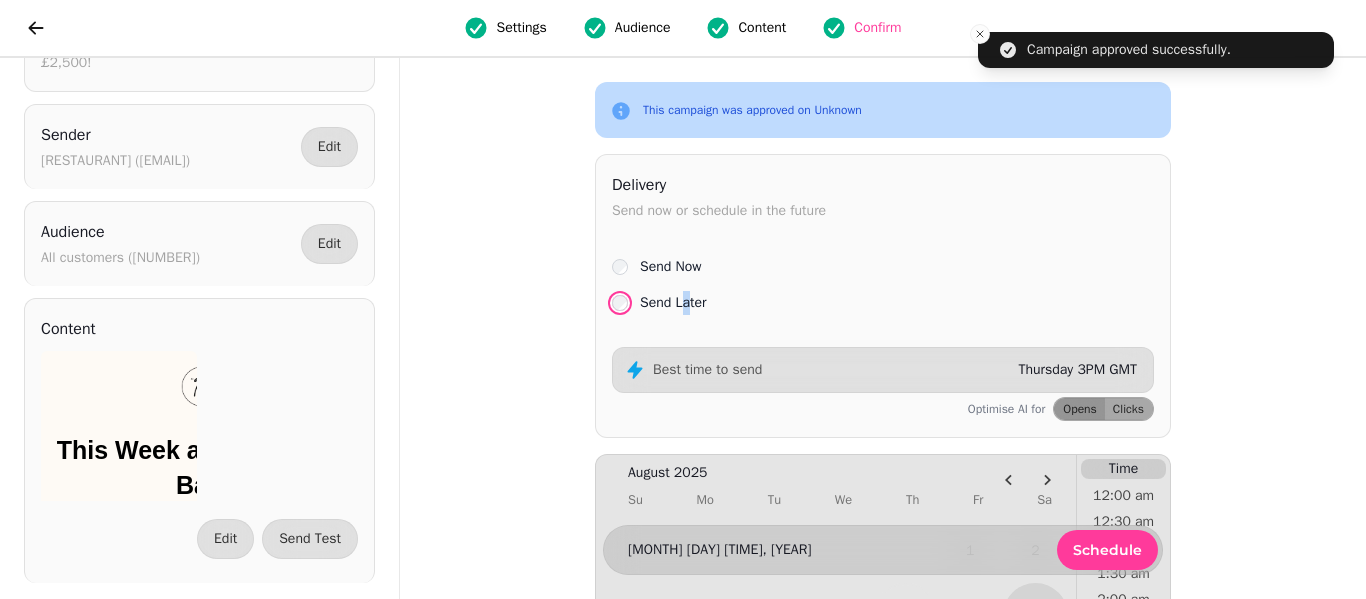 scroll, scrollTop: 132, scrollLeft: 0, axis: vertical 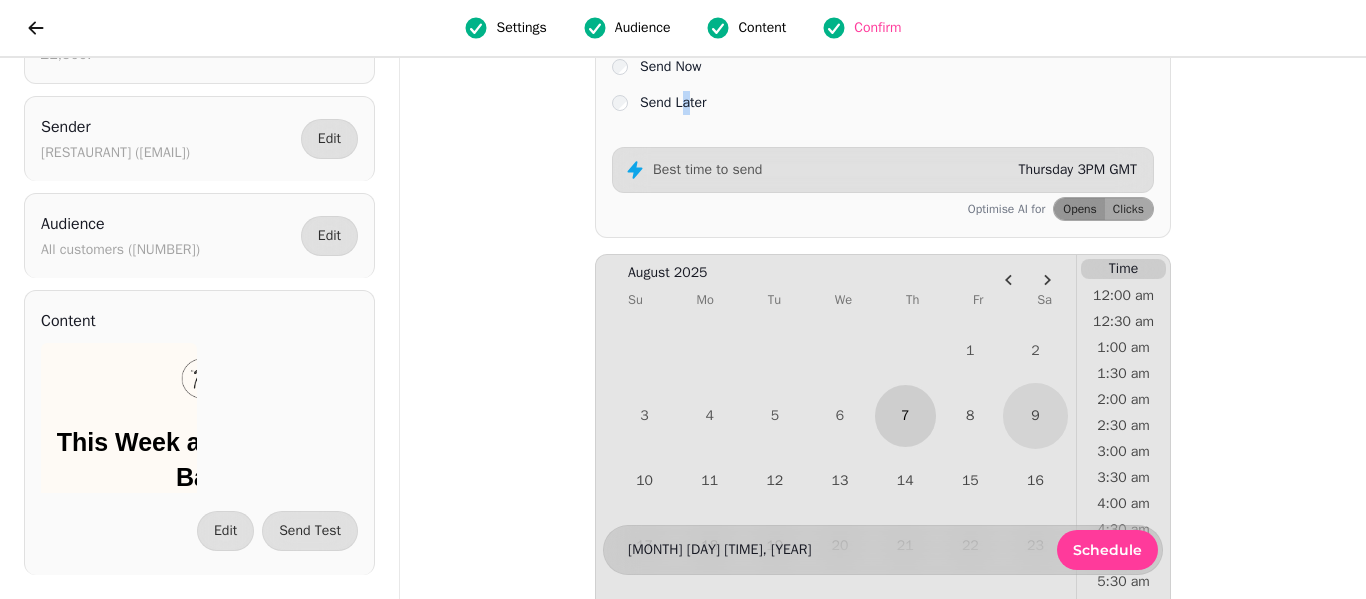 click on "7" at bounding box center (905, 415) 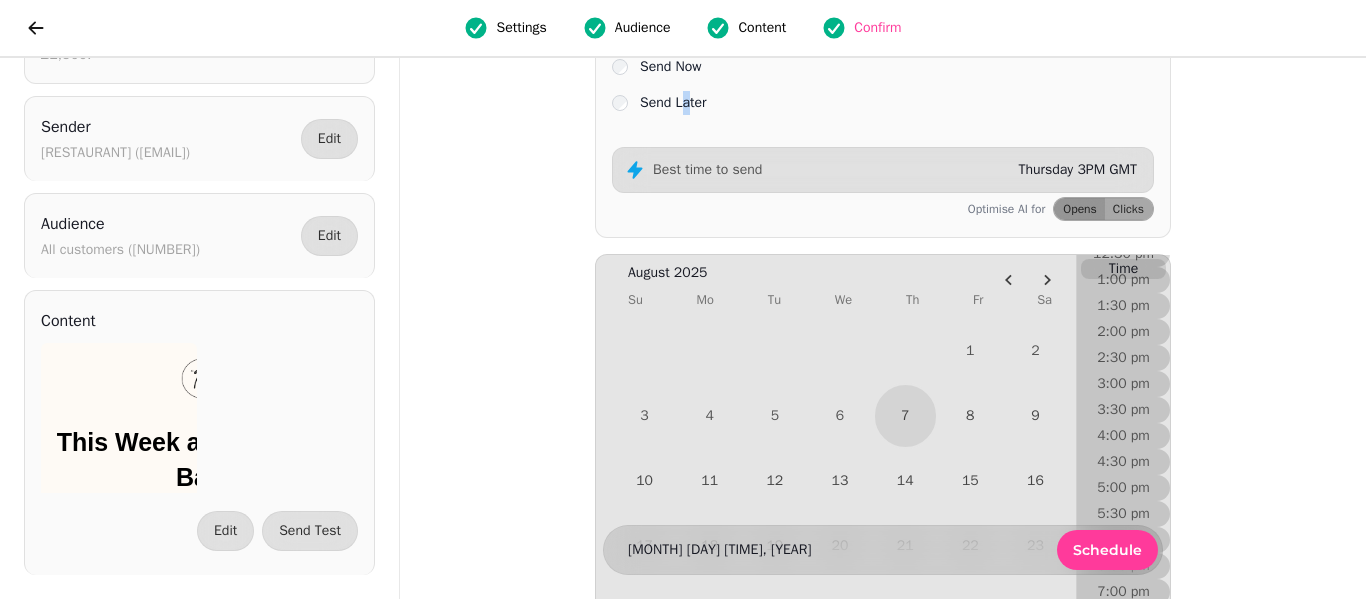 scroll, scrollTop: 906, scrollLeft: 0, axis: vertical 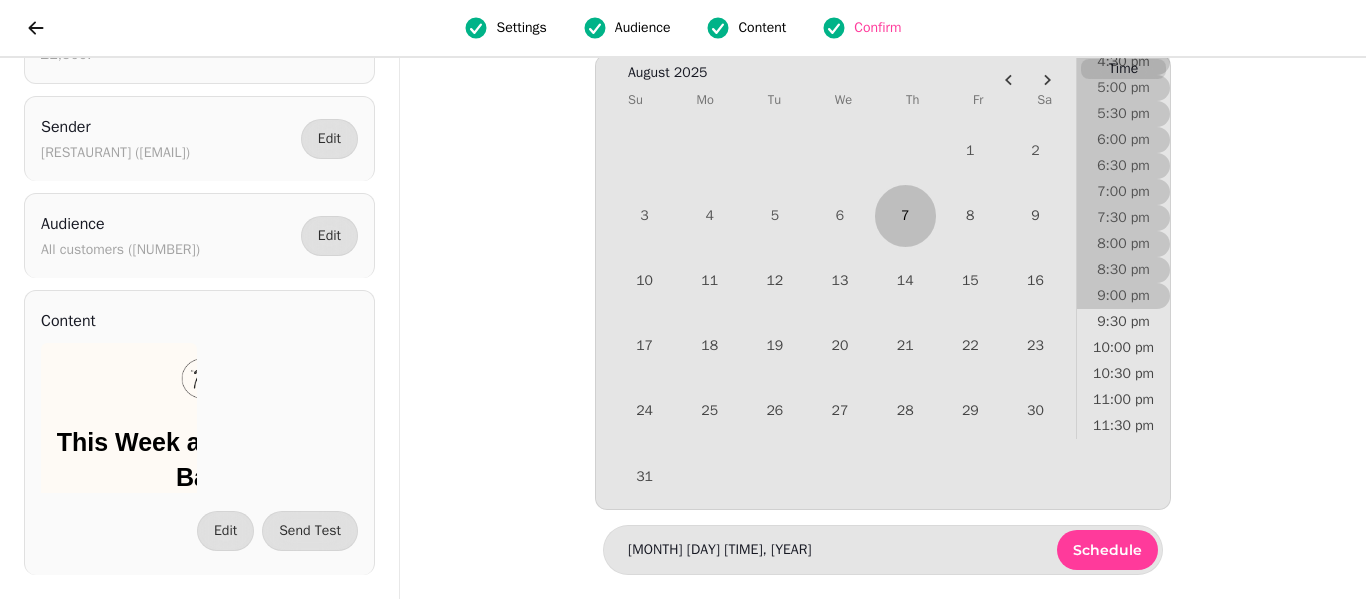 click on "7" at bounding box center (905, 215) 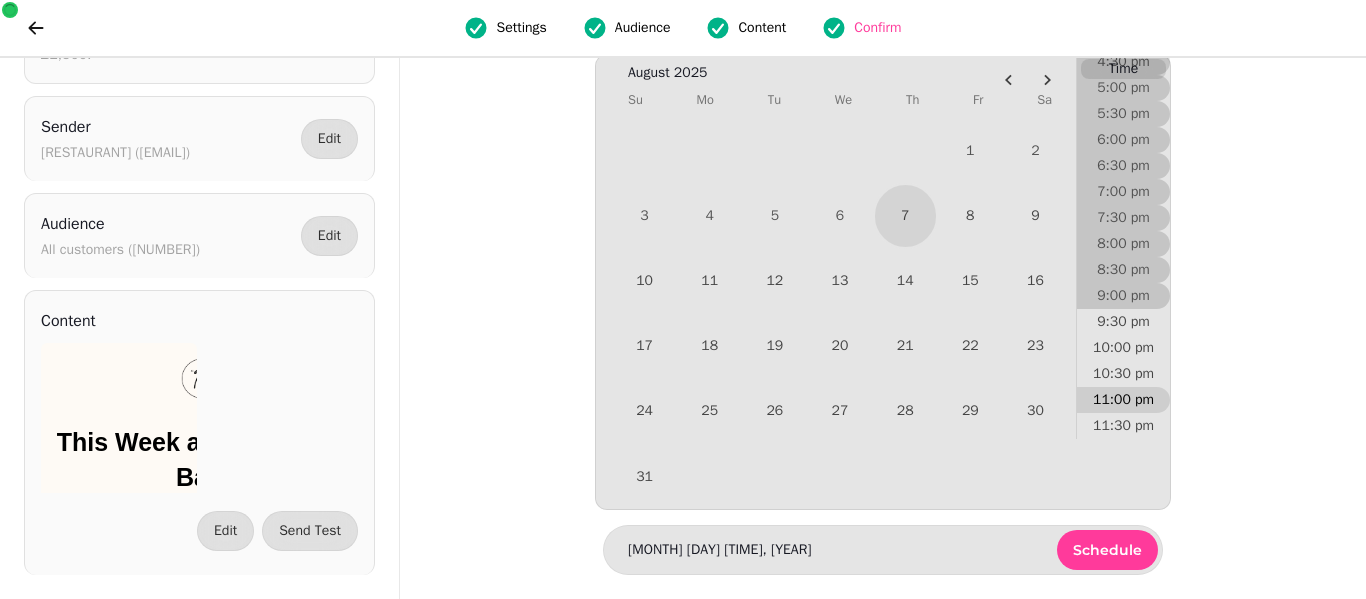 click on "11:00 pm" at bounding box center (1123, 400) 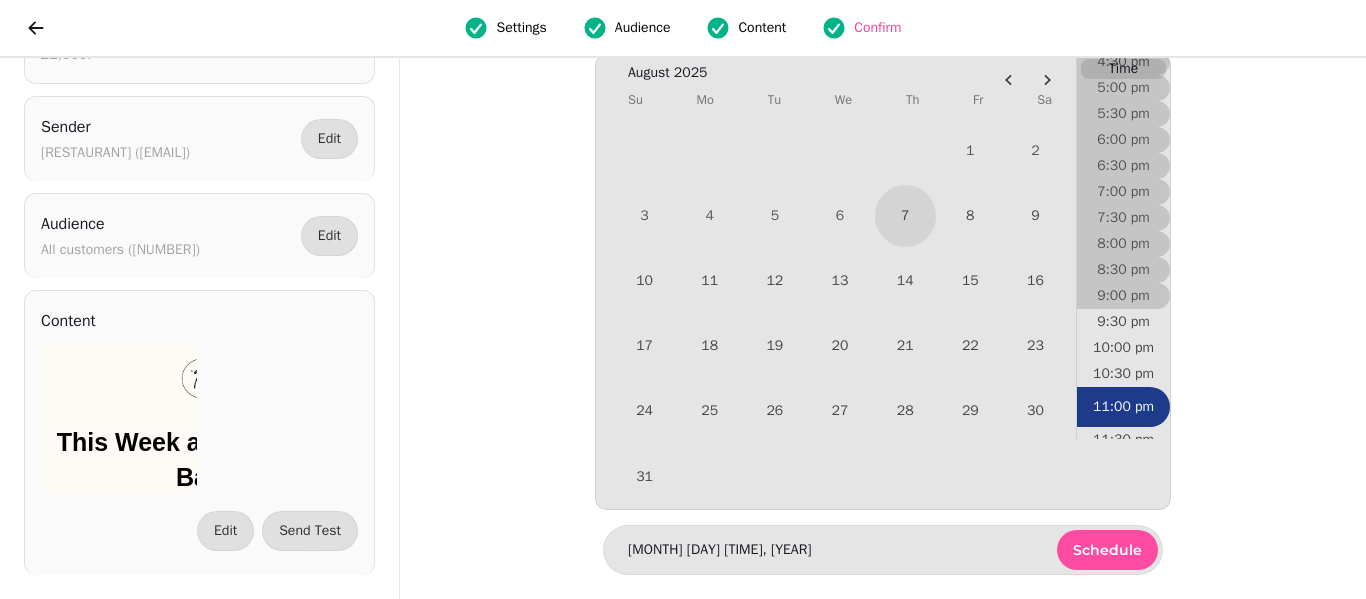 click on "Schedule" at bounding box center [1107, 550] 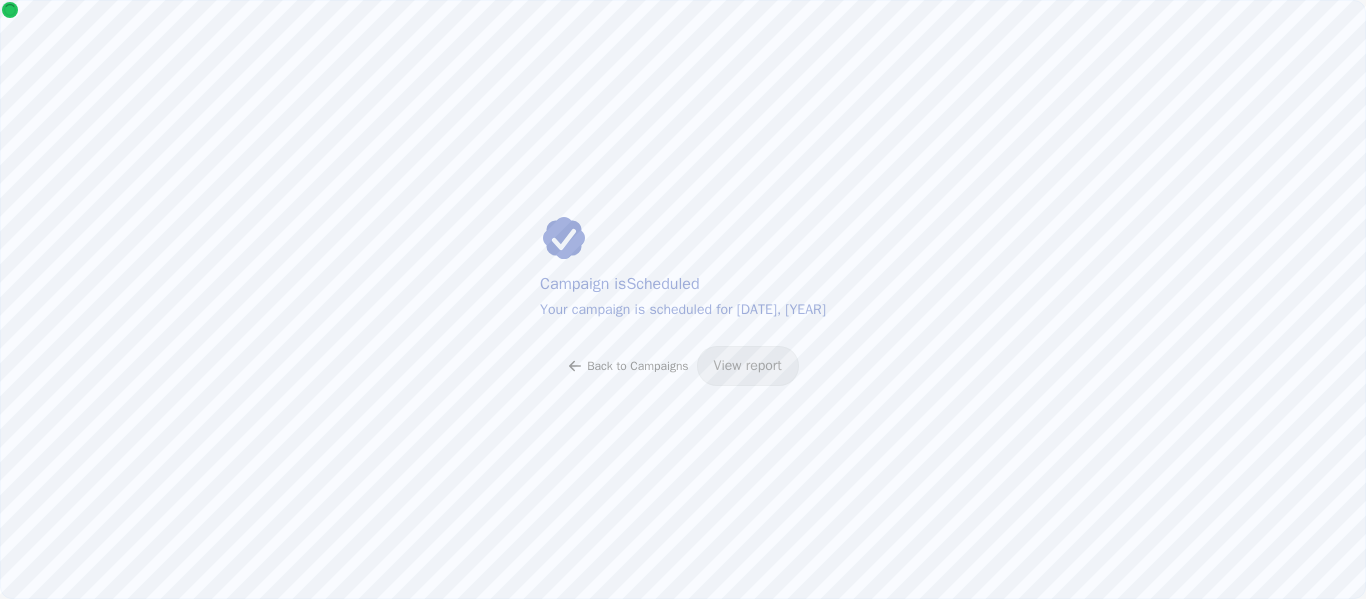 click on "Back to Campaigns" at bounding box center (627, 366) 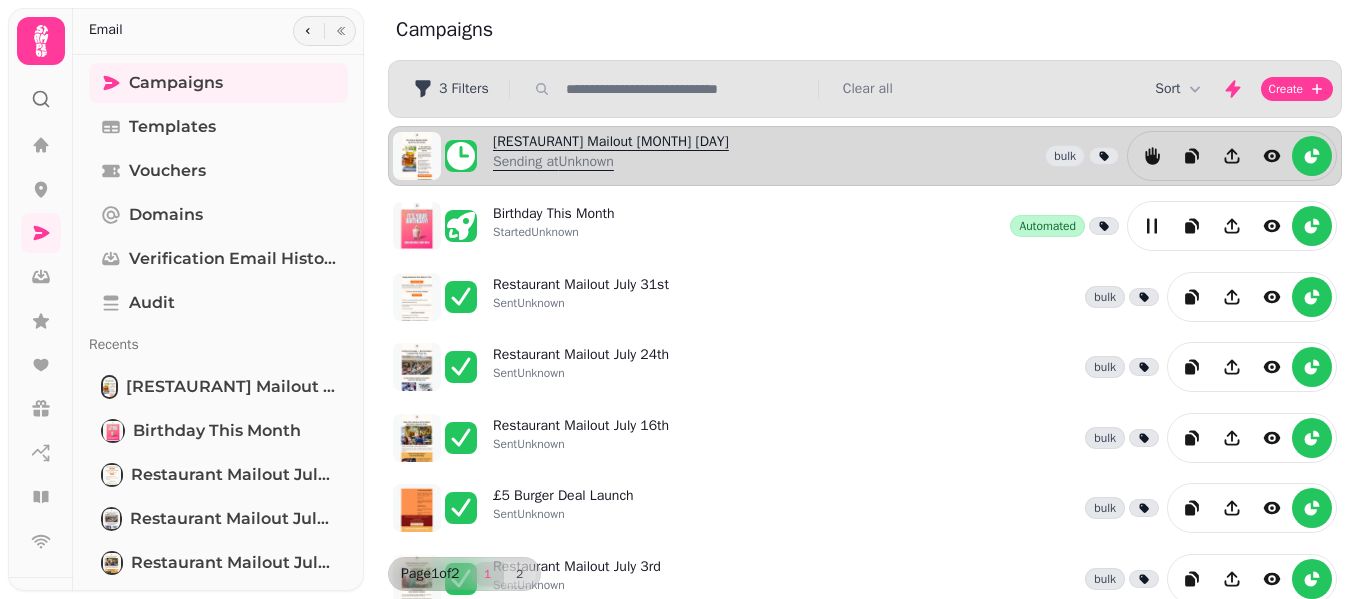click on "Sending at Unknown" at bounding box center (611, 162) 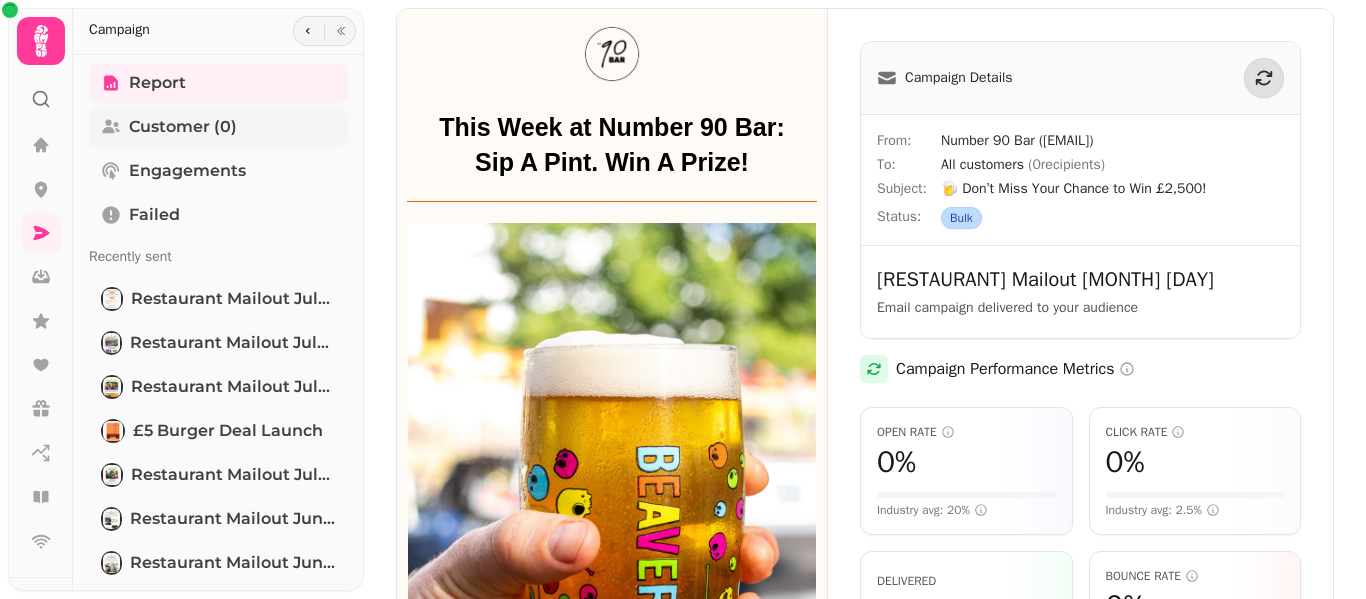 click on "Customer (0)" at bounding box center (183, 127) 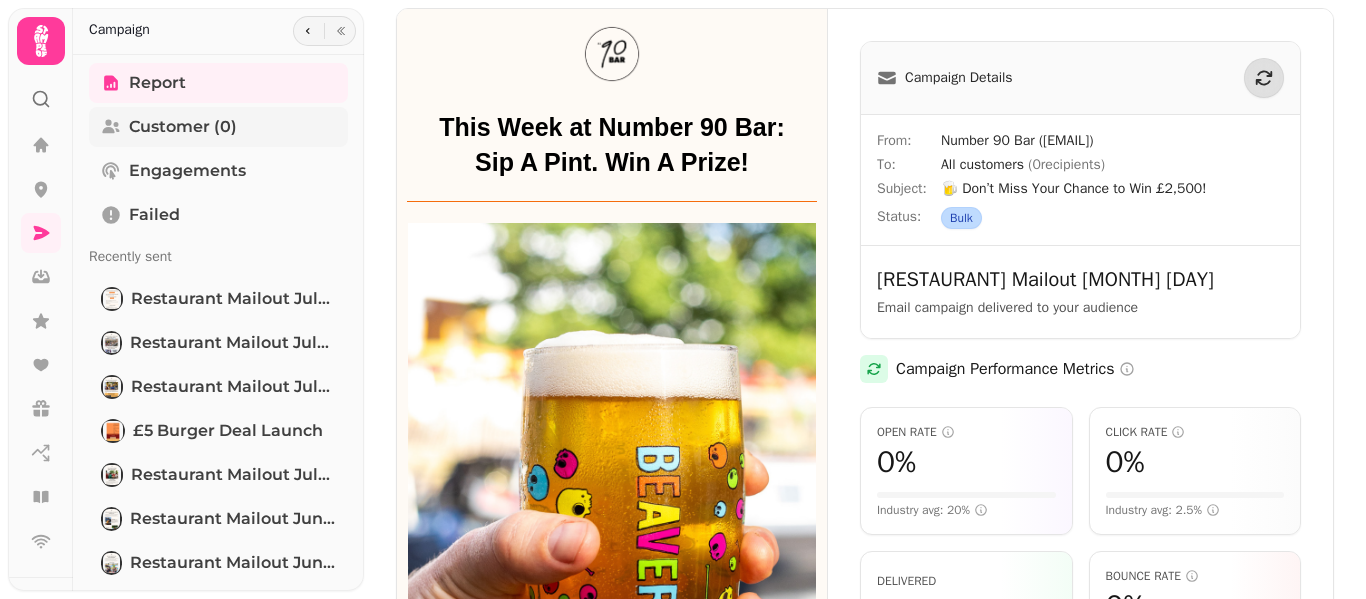 select on "**" 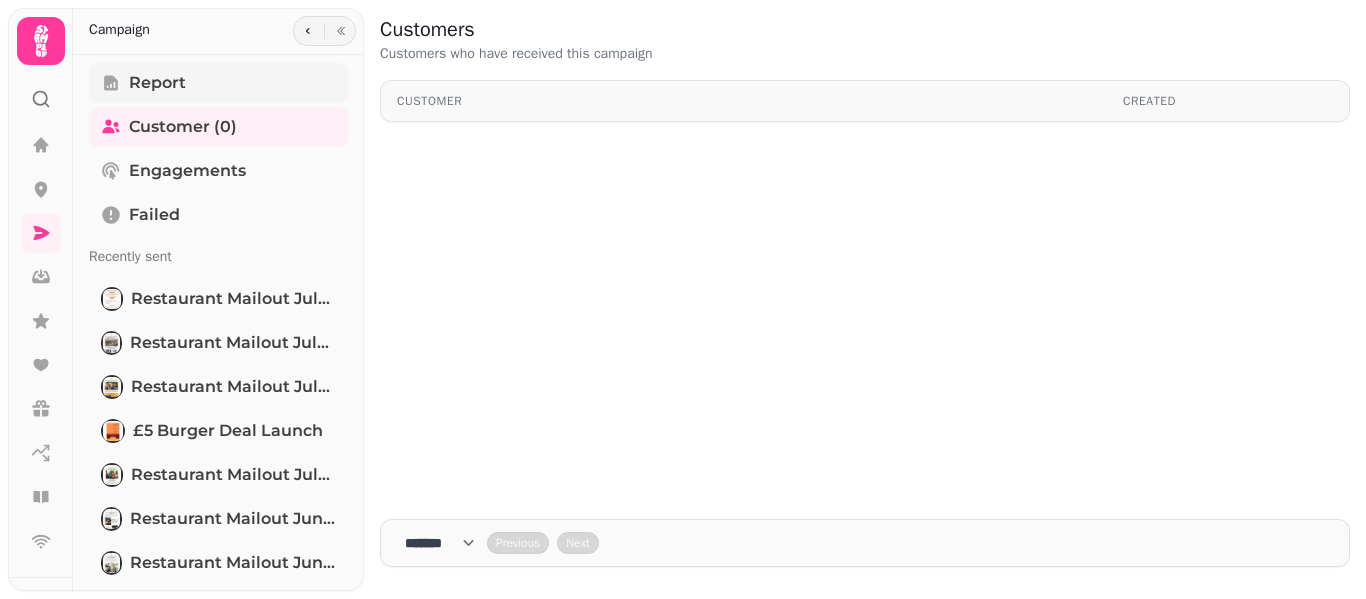 click on "Report" at bounding box center (157, 83) 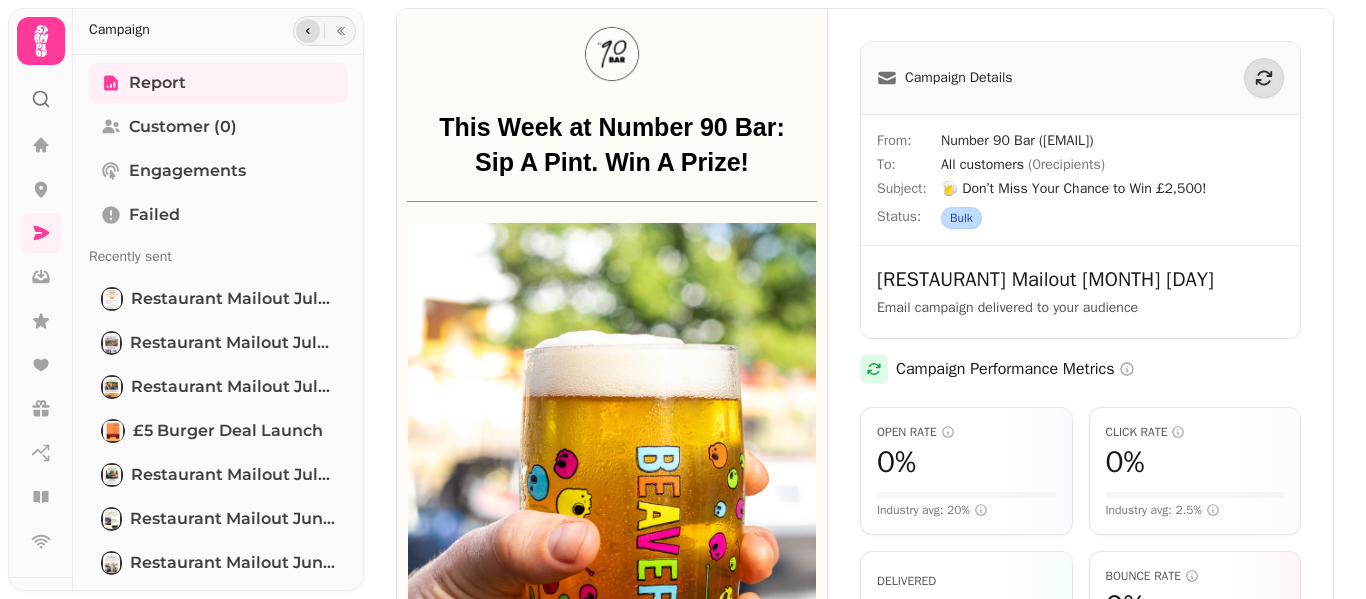 click at bounding box center (308, 31) 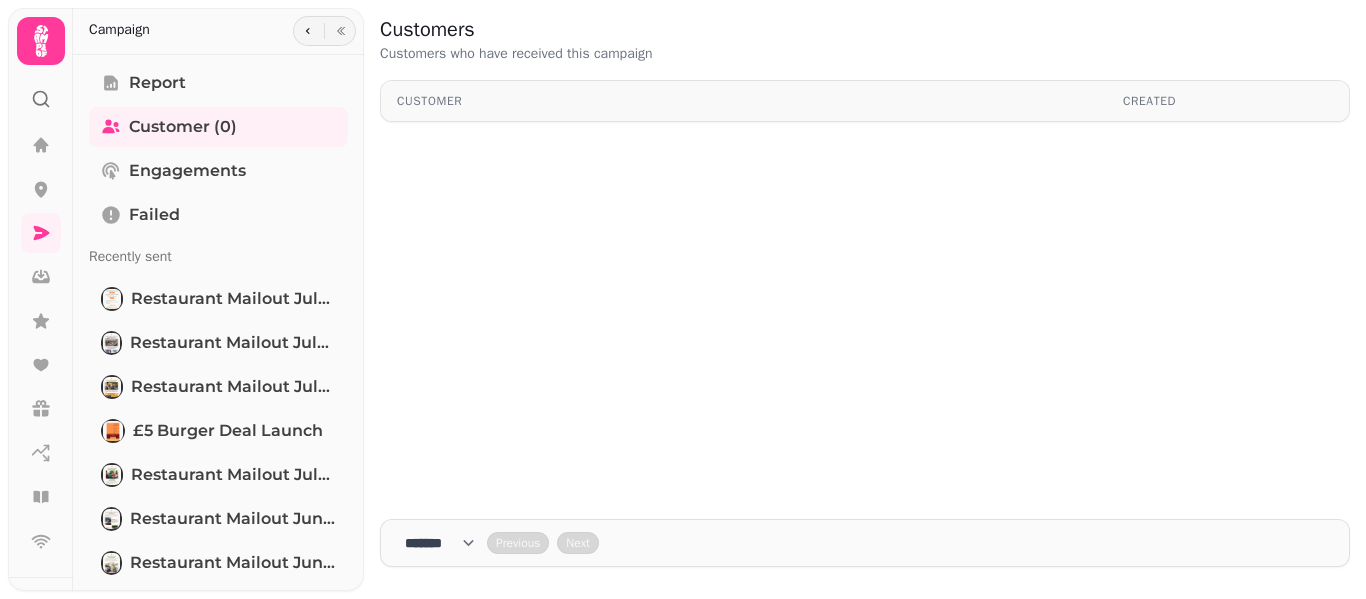 click at bounding box center (41, 37) 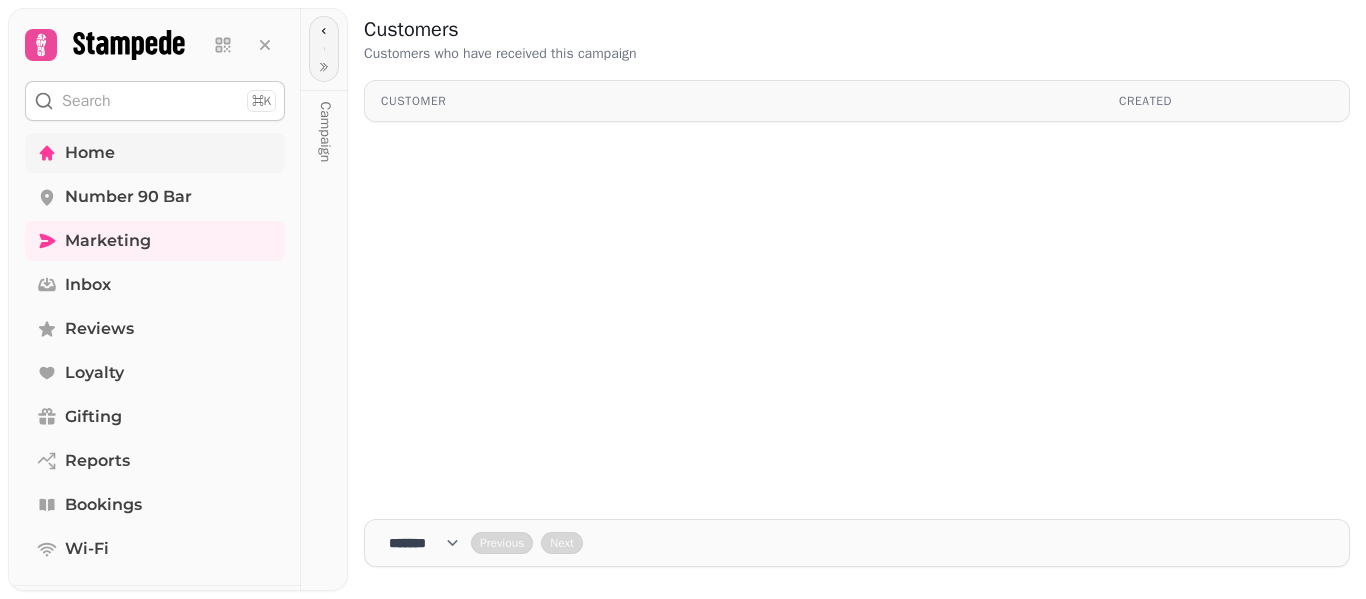 click on "Home" at bounding box center (155, 153) 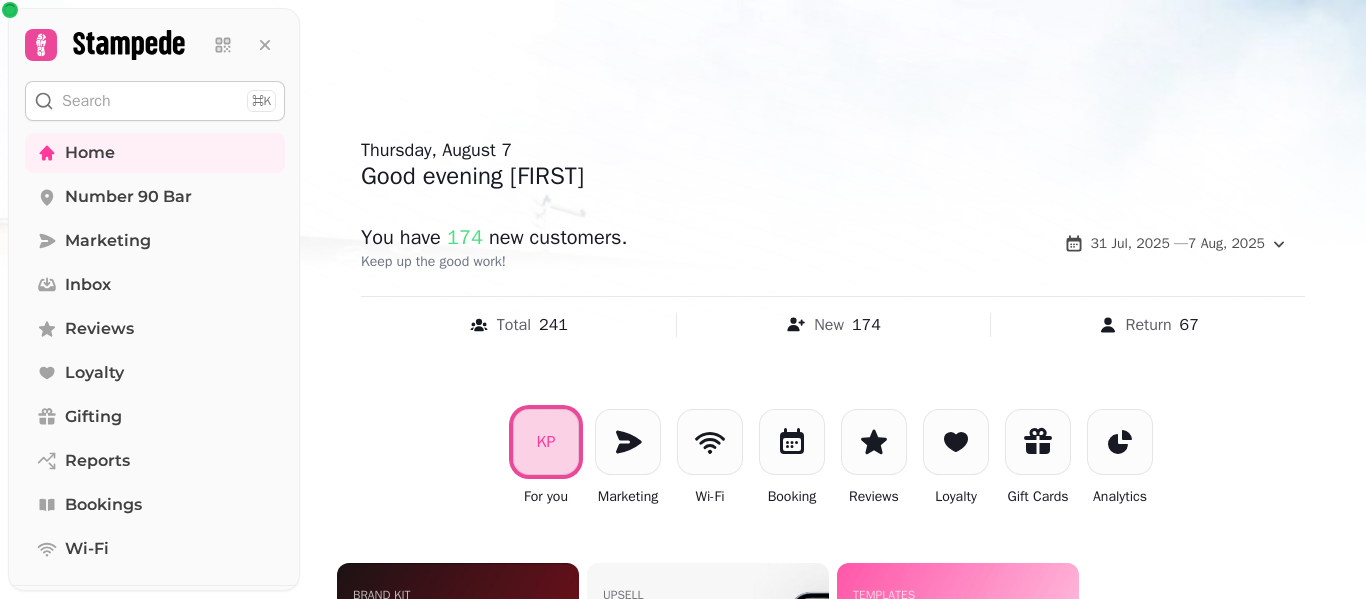 scroll, scrollTop: 244, scrollLeft: 0, axis: vertical 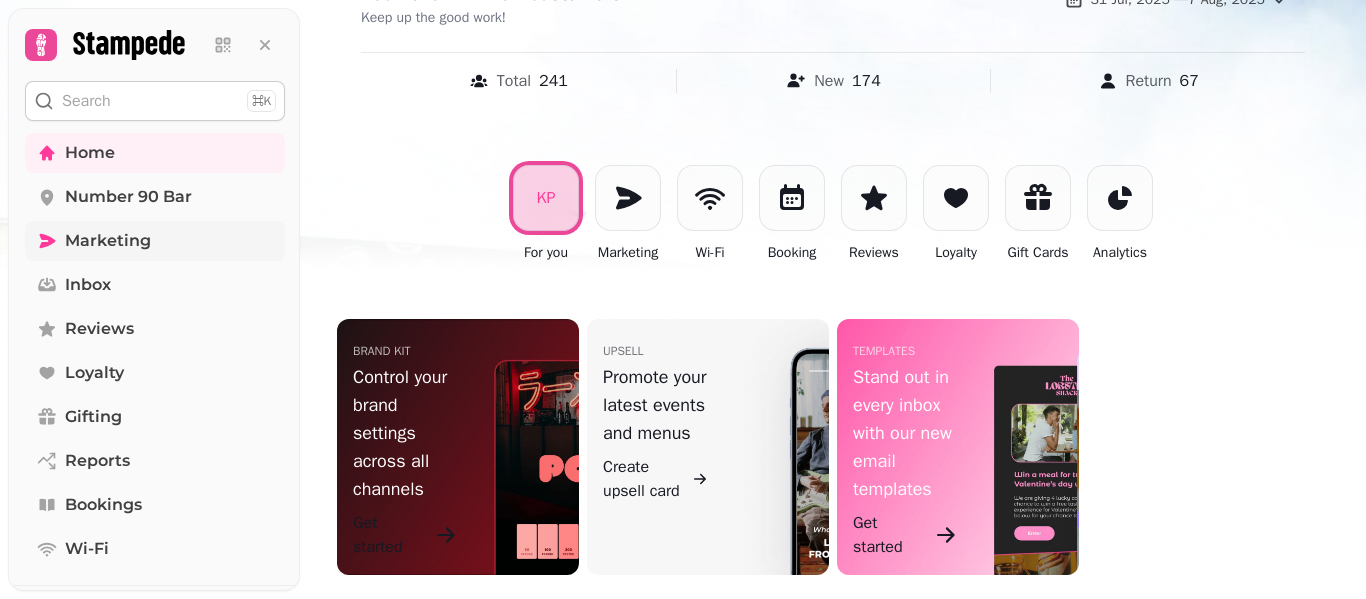 click on "Marketing" at bounding box center (108, 241) 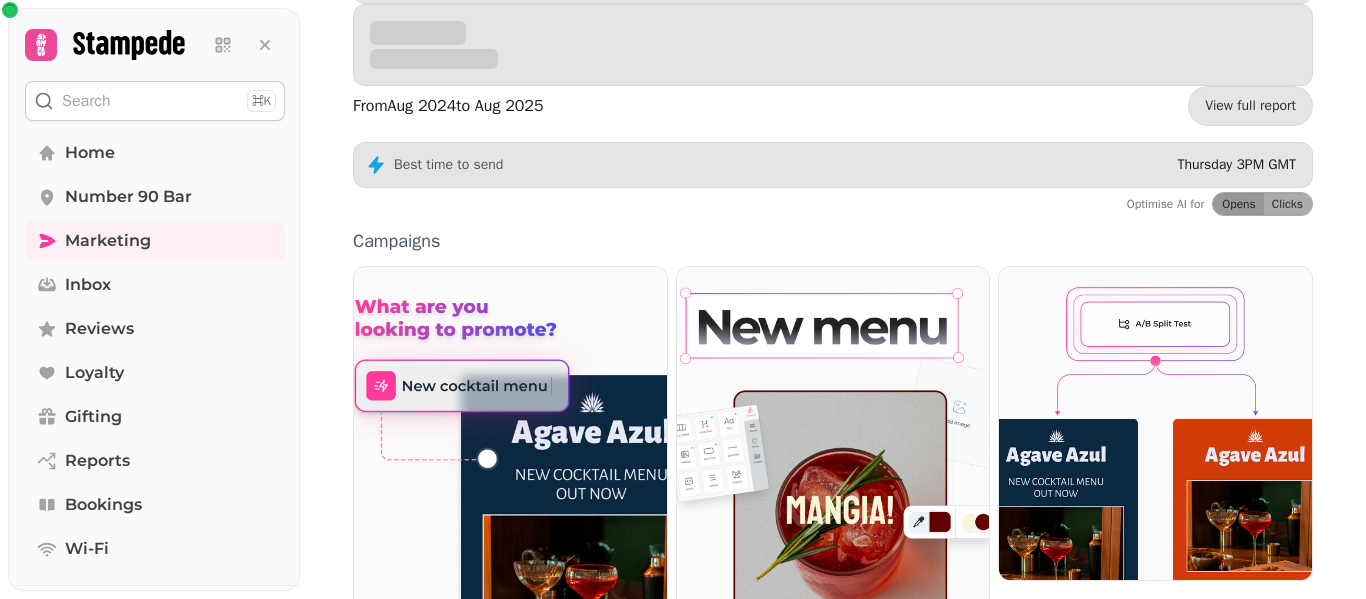 scroll, scrollTop: 650, scrollLeft: 0, axis: vertical 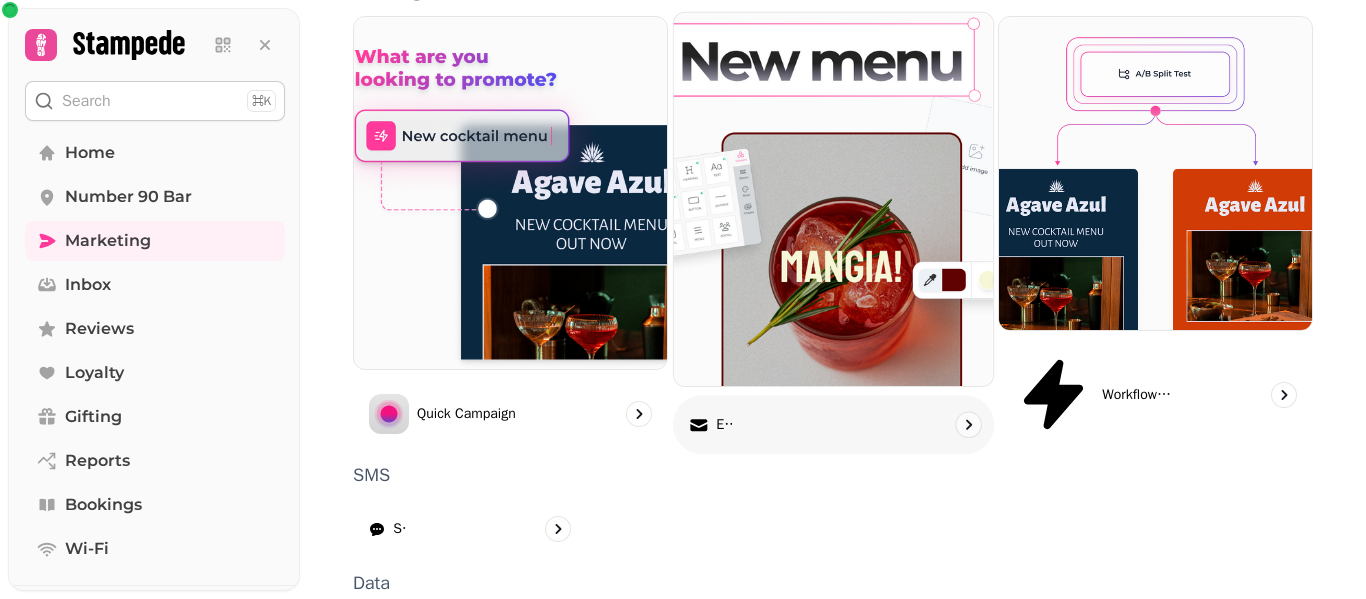 click on "Email" at bounding box center (833, 425) 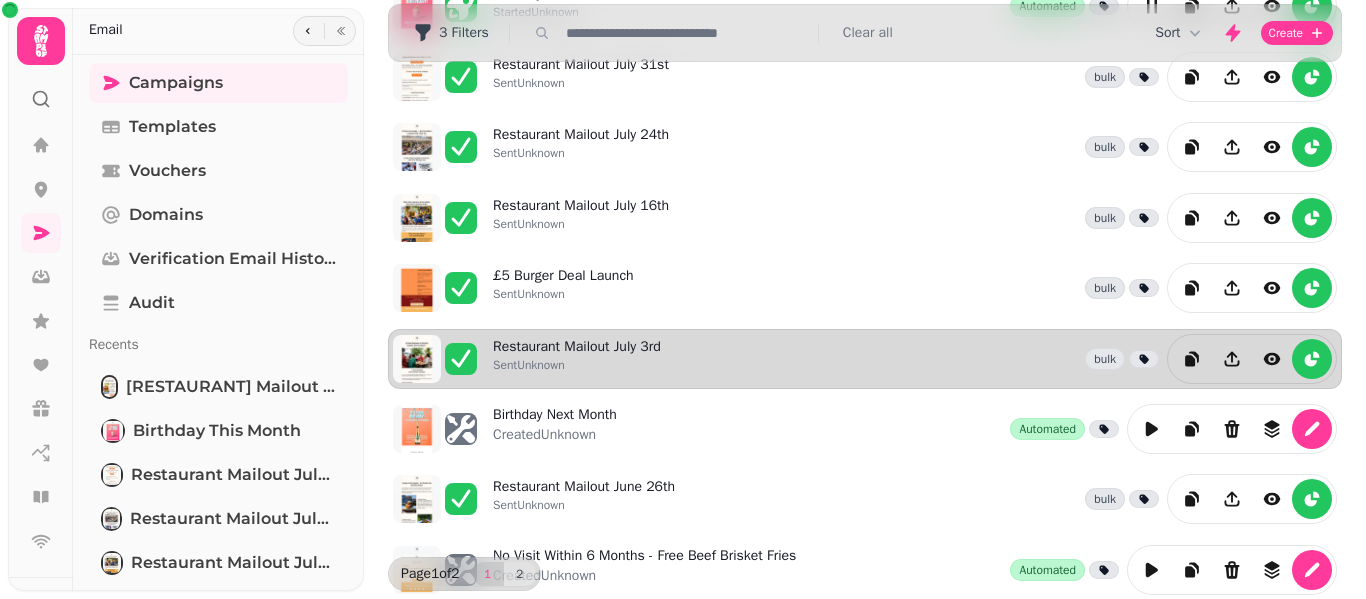 scroll, scrollTop: 0, scrollLeft: 0, axis: both 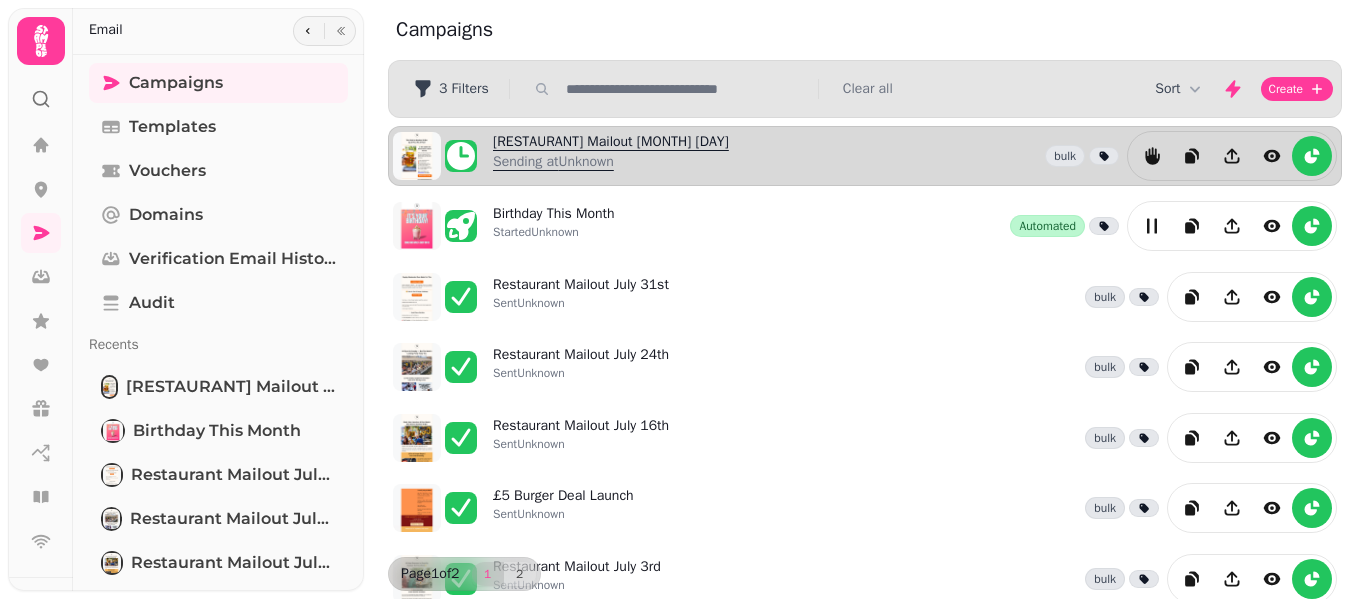 click on "Sending at Unknown" at bounding box center [611, 162] 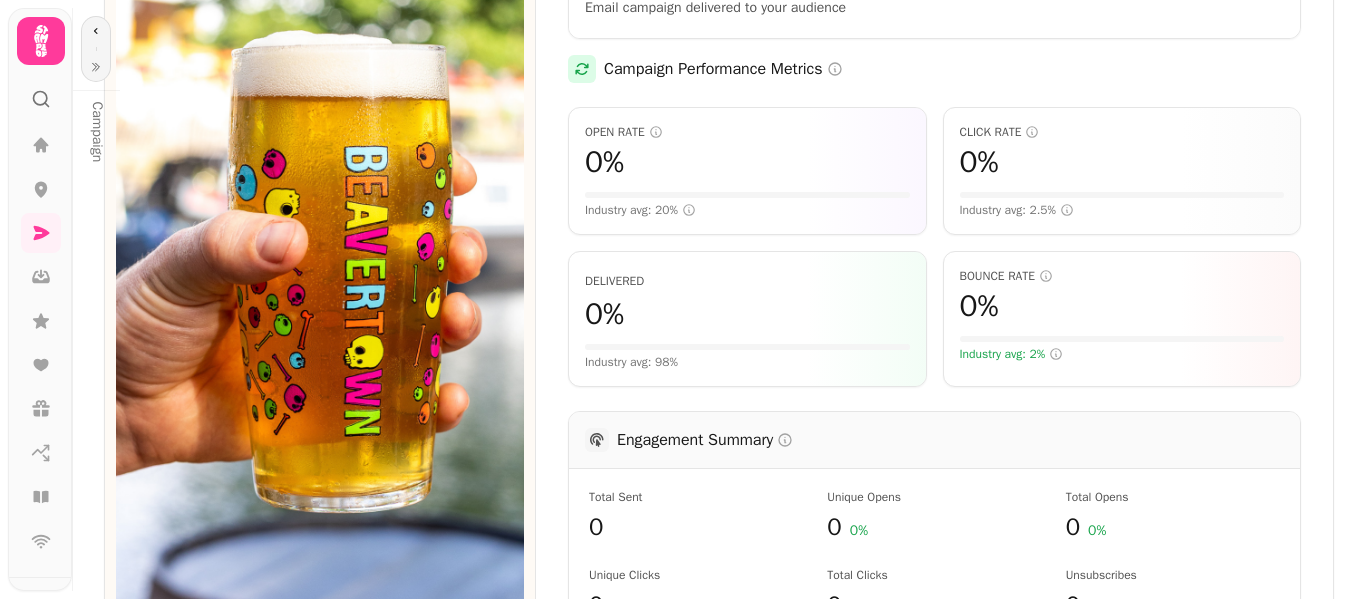 scroll, scrollTop: 400, scrollLeft: 0, axis: vertical 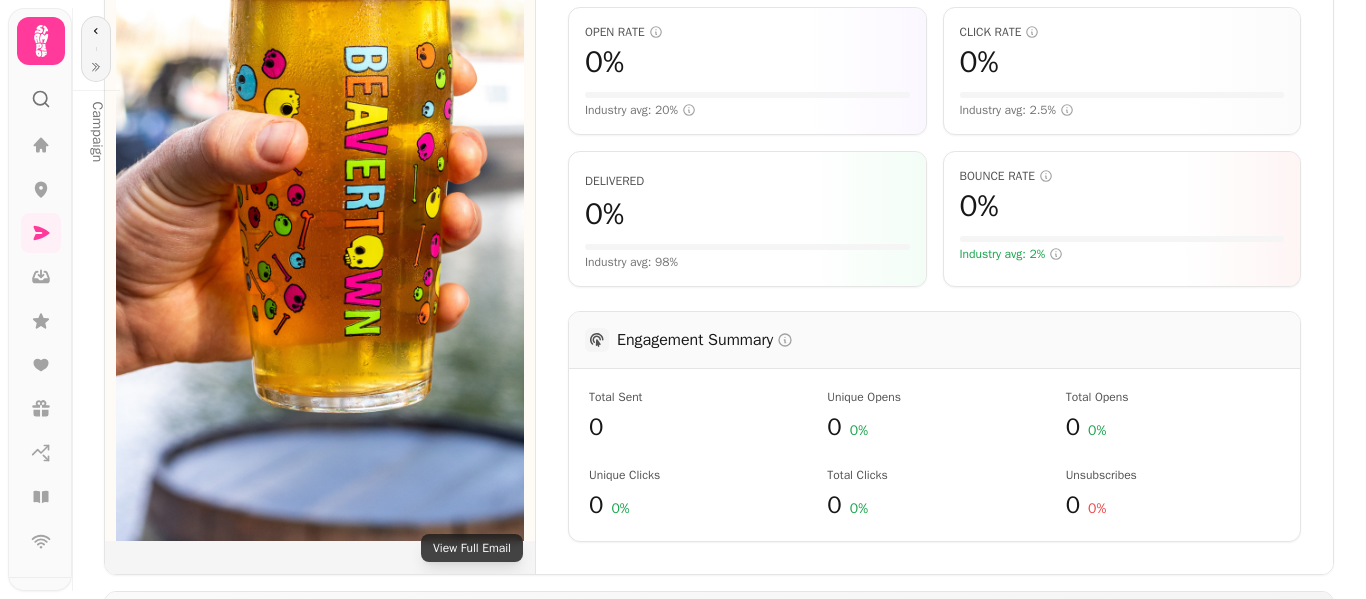 click at bounding box center [320, 75] 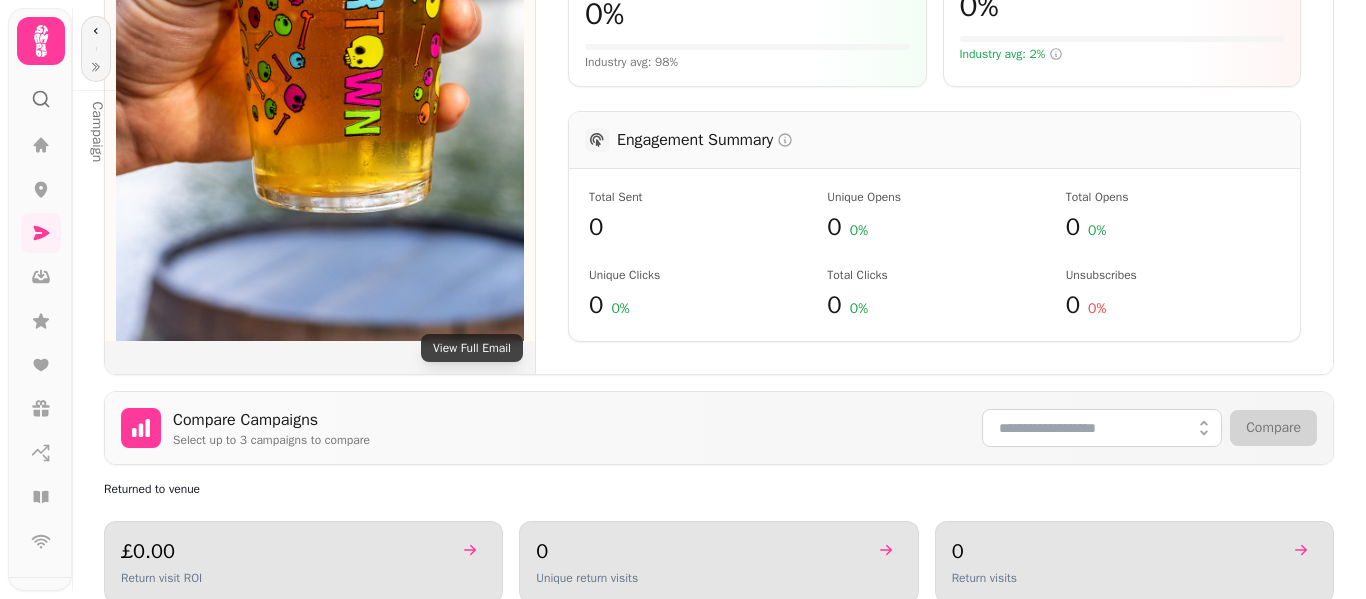 scroll, scrollTop: 700, scrollLeft: 0, axis: vertical 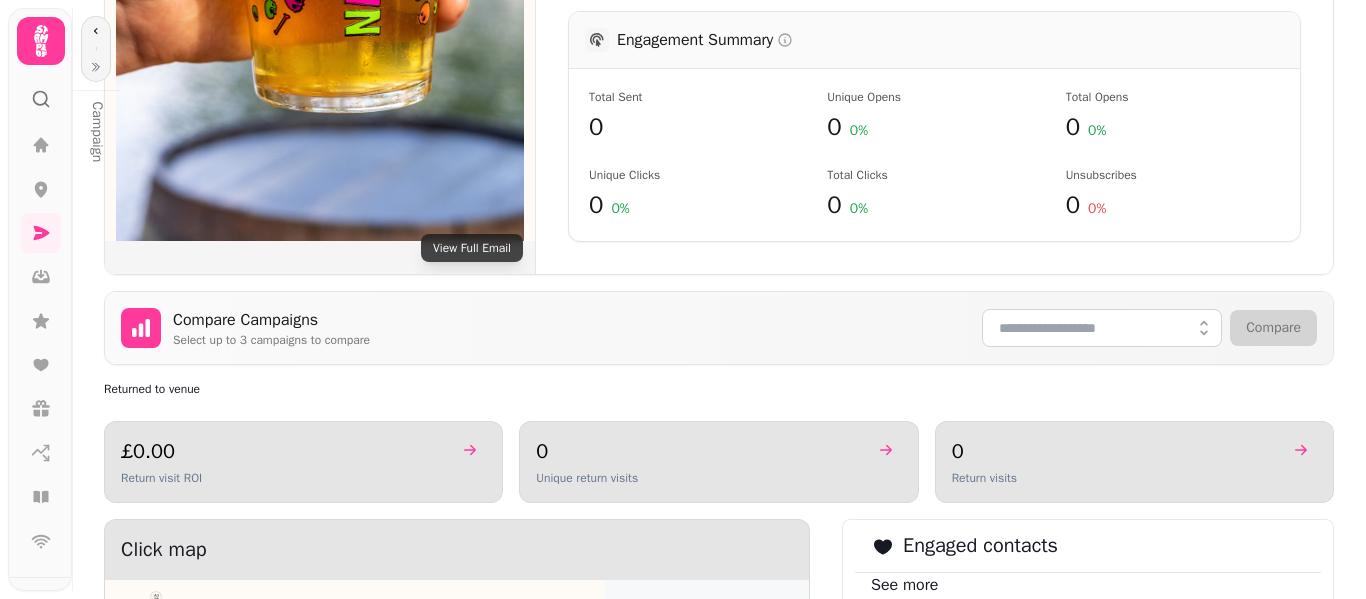 click on "View Full Email" at bounding box center [320, -209] 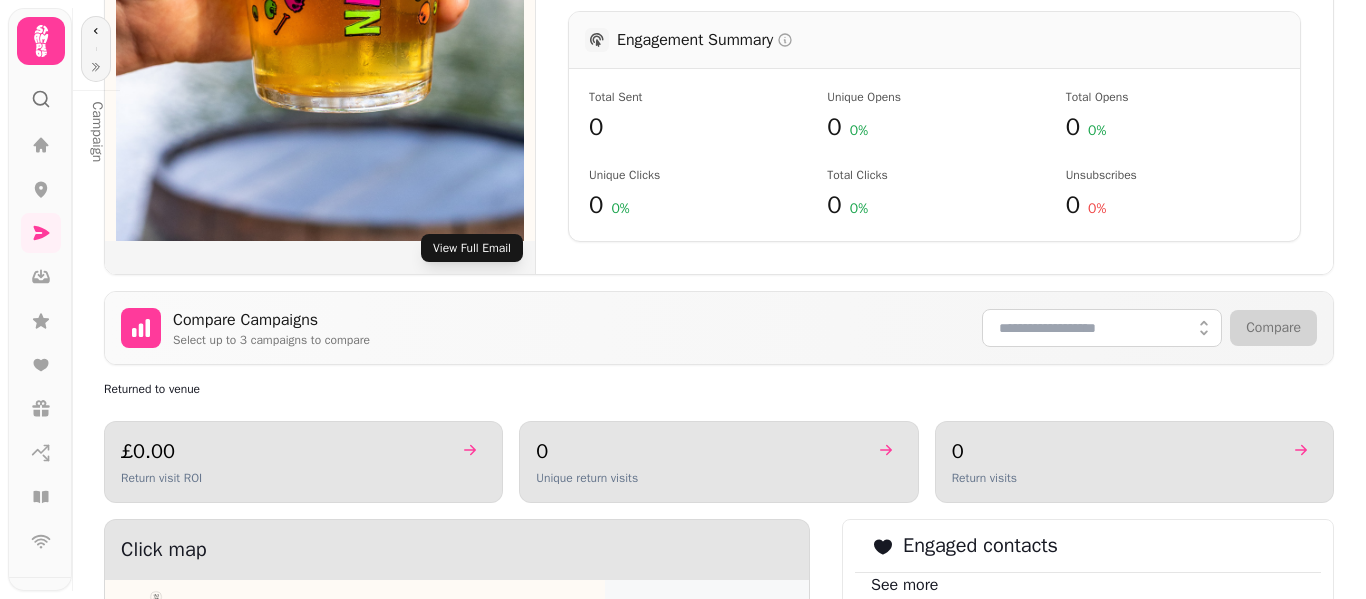 click on "View Full Email" at bounding box center (472, 248) 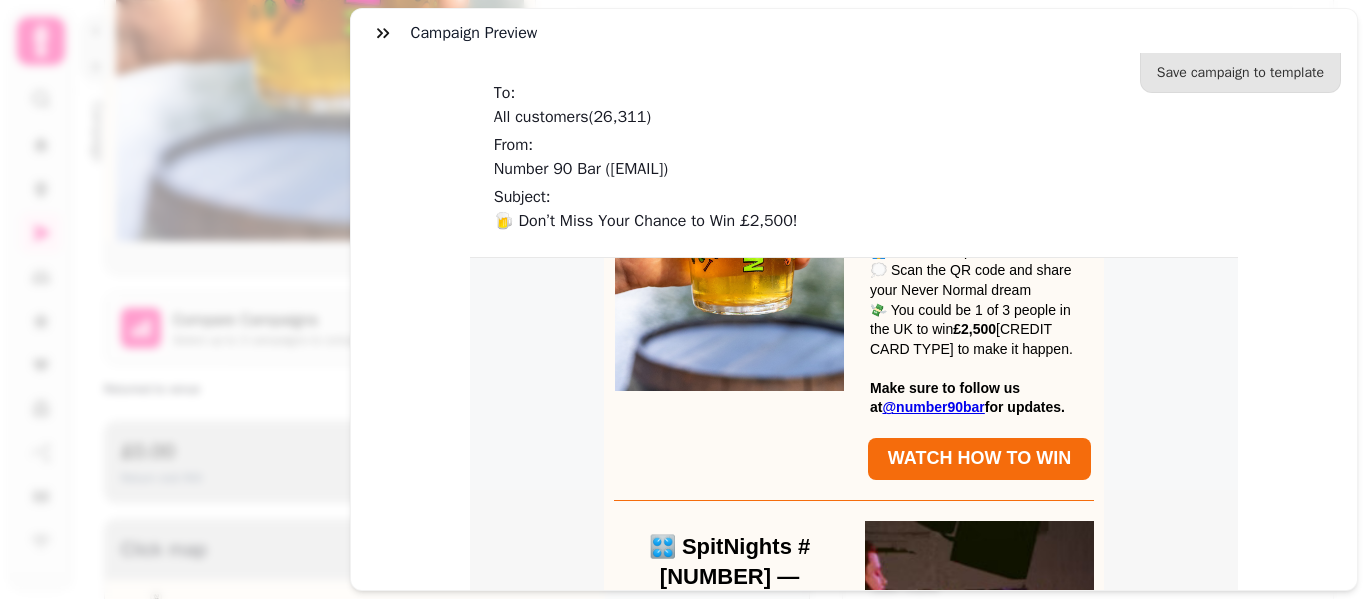 scroll, scrollTop: 600, scrollLeft: 0, axis: vertical 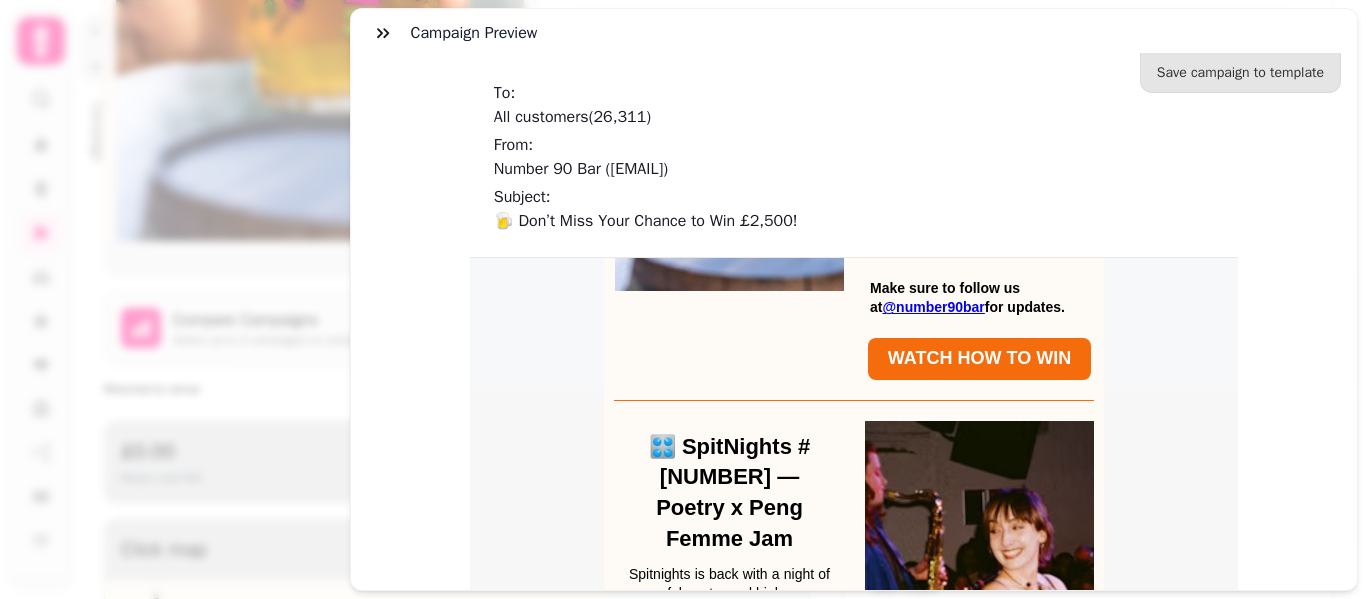 click on "WATCH HOW TO WIN" at bounding box center (978, 359) 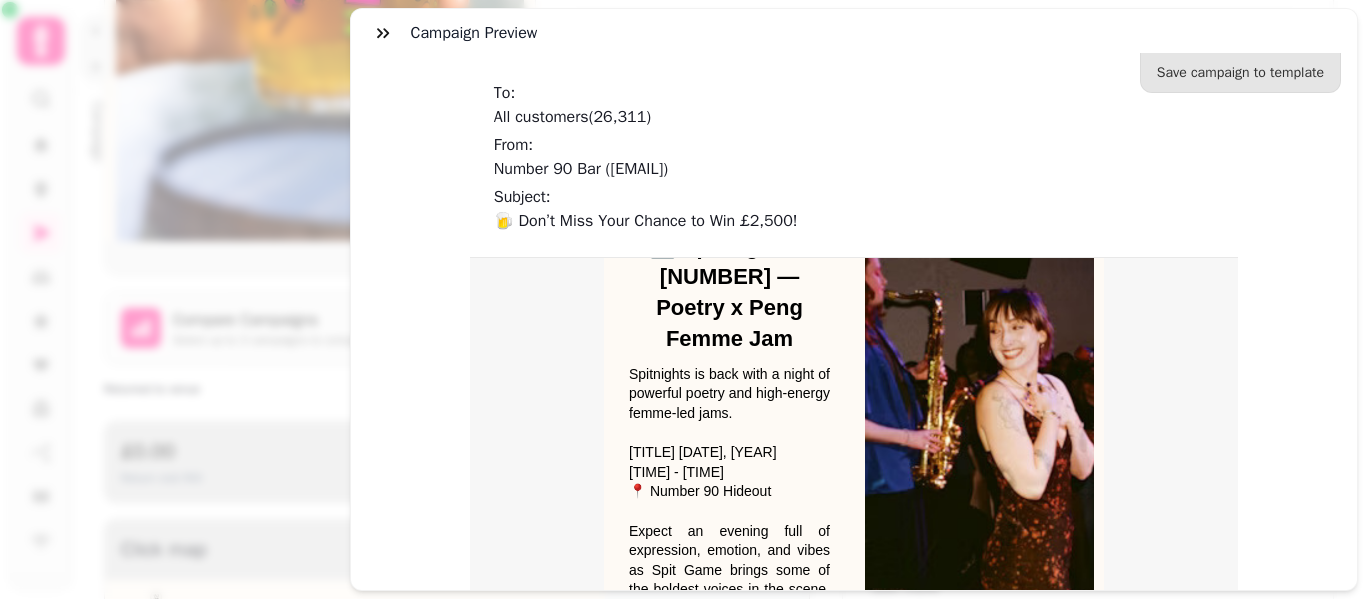 scroll, scrollTop: 900, scrollLeft: 0, axis: vertical 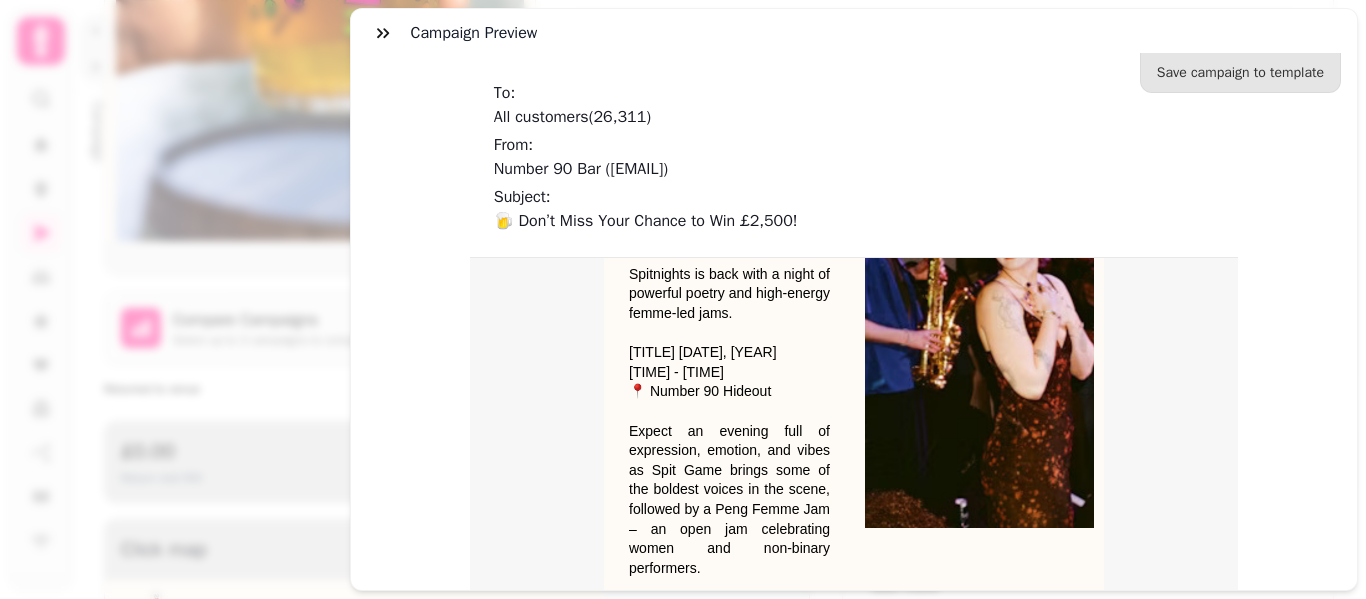 click on "GET TICKETS" at bounding box center [728, 618] 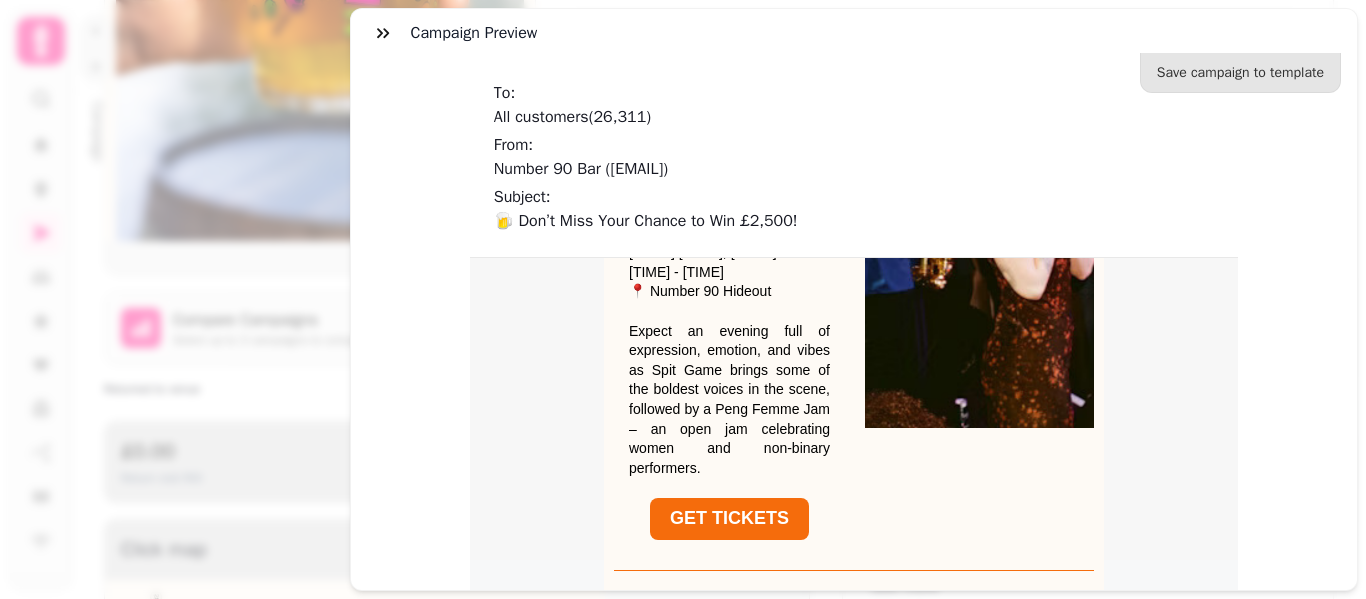 scroll, scrollTop: 900, scrollLeft: 0, axis: vertical 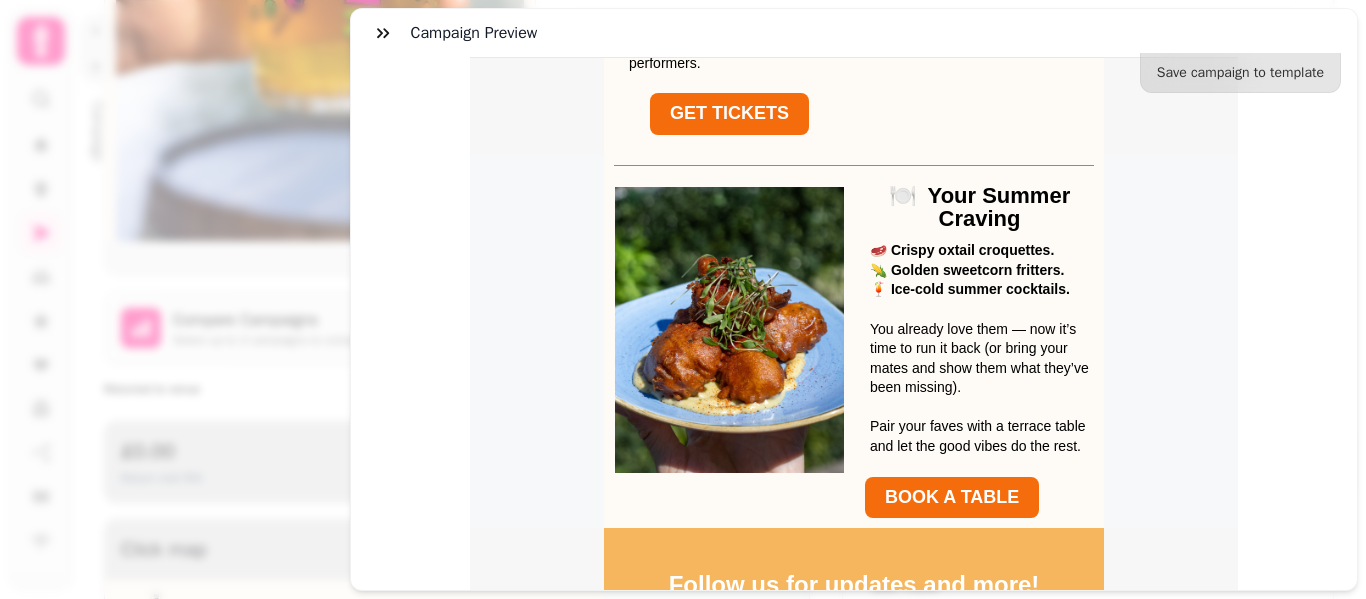 click on "BOOK A TABLE" at bounding box center (978, 498) 